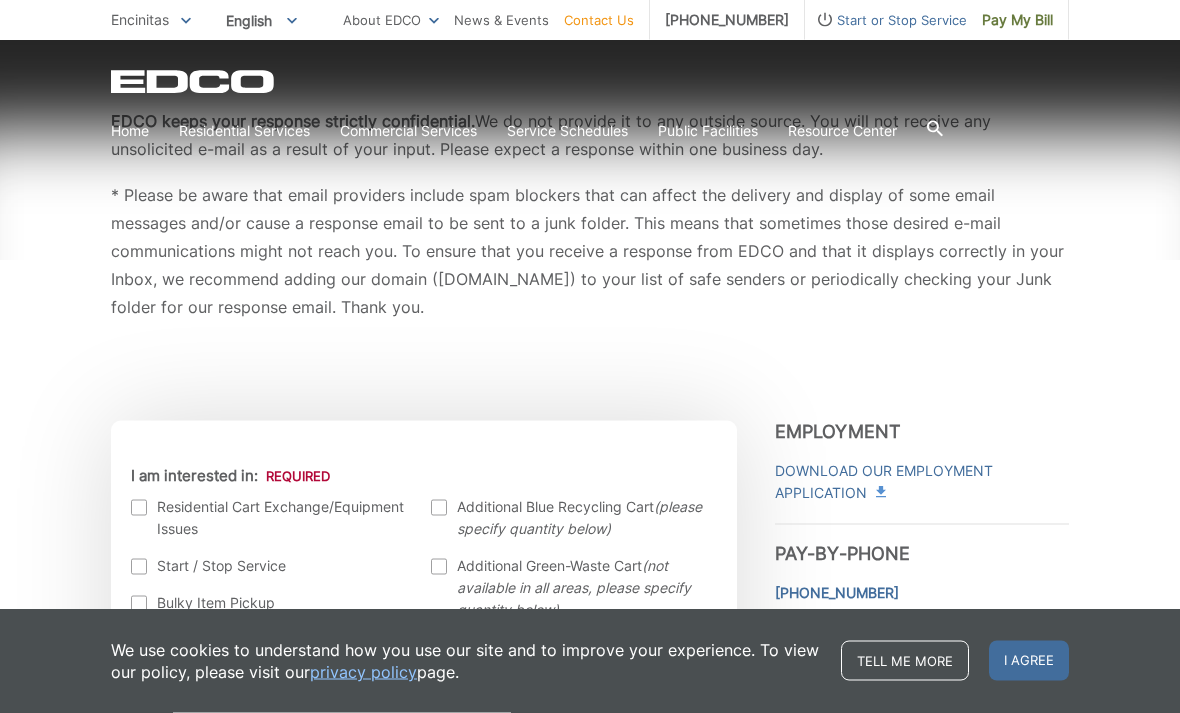 scroll, scrollTop: 345, scrollLeft: 0, axis: vertical 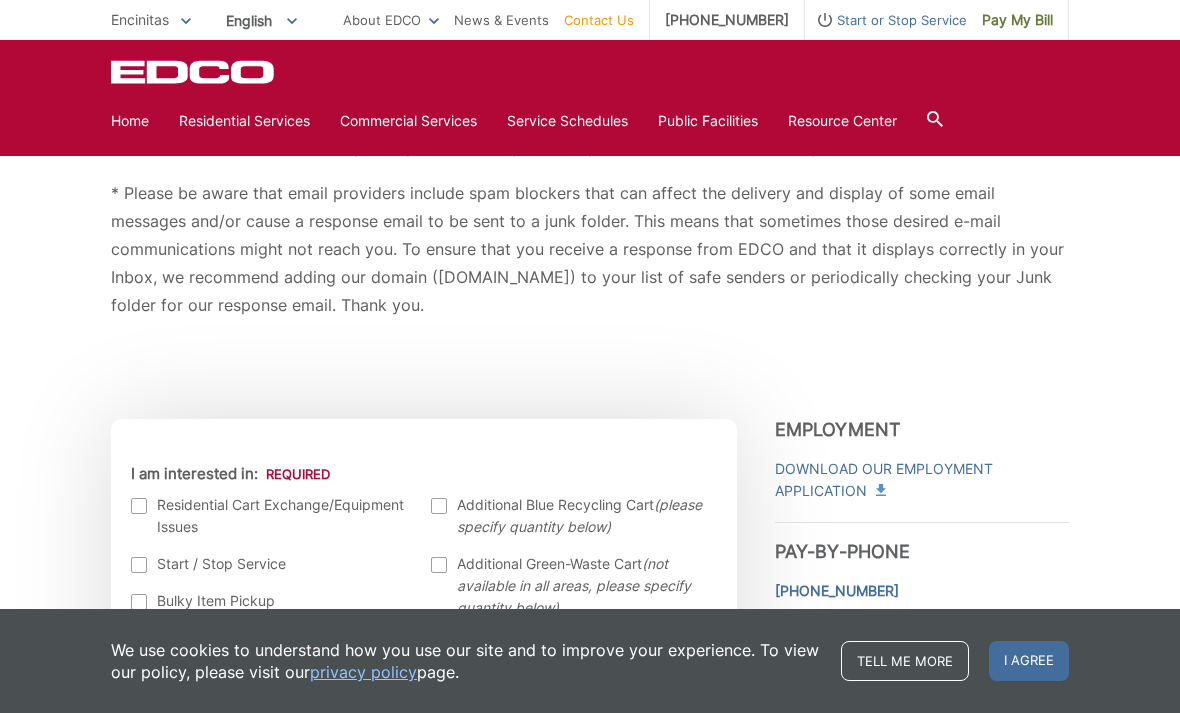 click at bounding box center (139, 506) 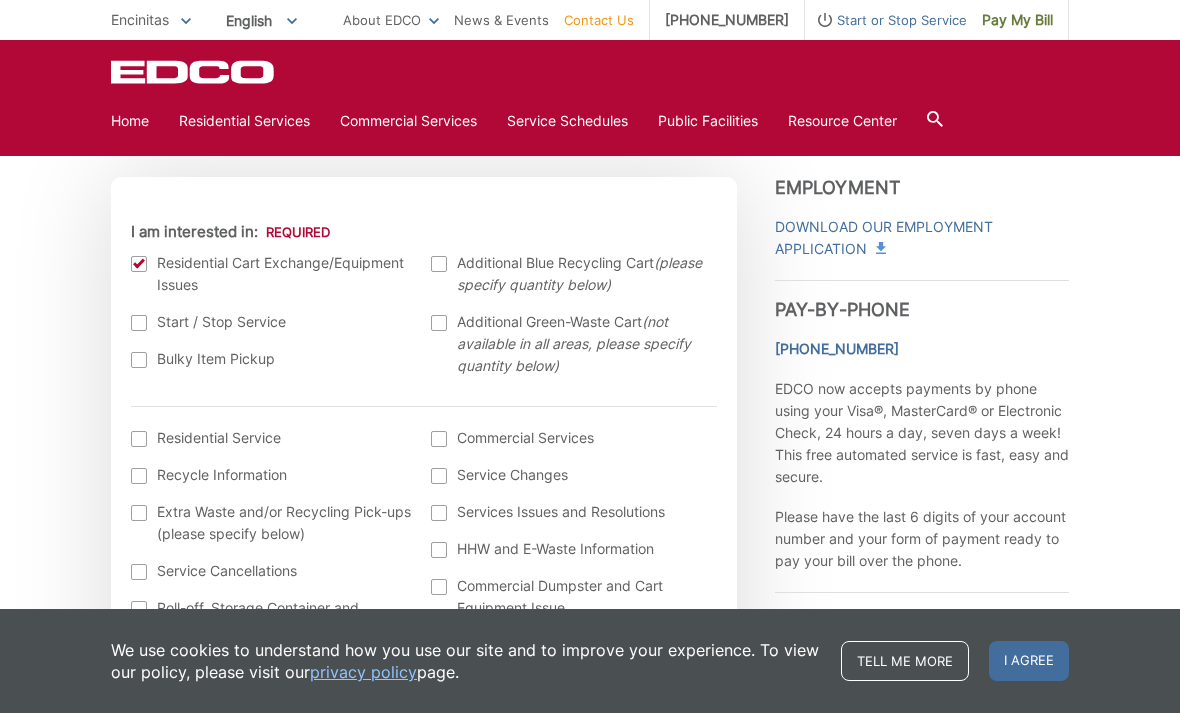 scroll, scrollTop: 588, scrollLeft: 0, axis: vertical 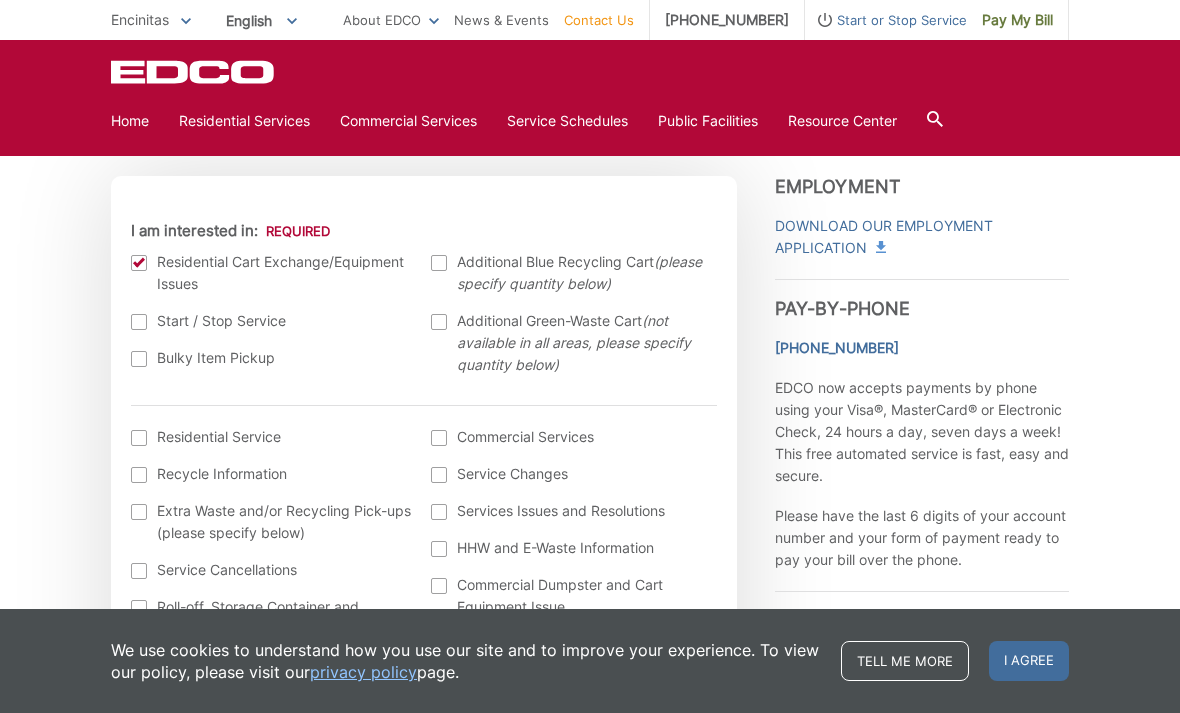 click on "Residential Service" at bounding box center [271, 437] 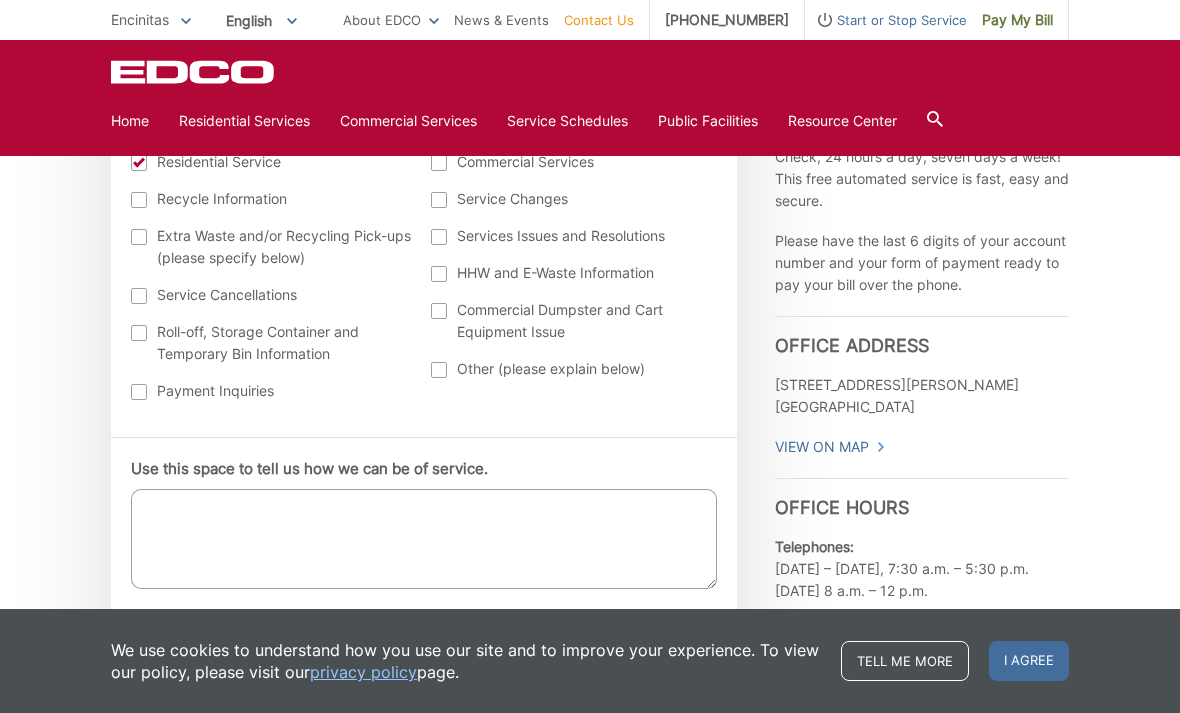 click on "Use this space to tell us how we can be of service." at bounding box center (424, 539) 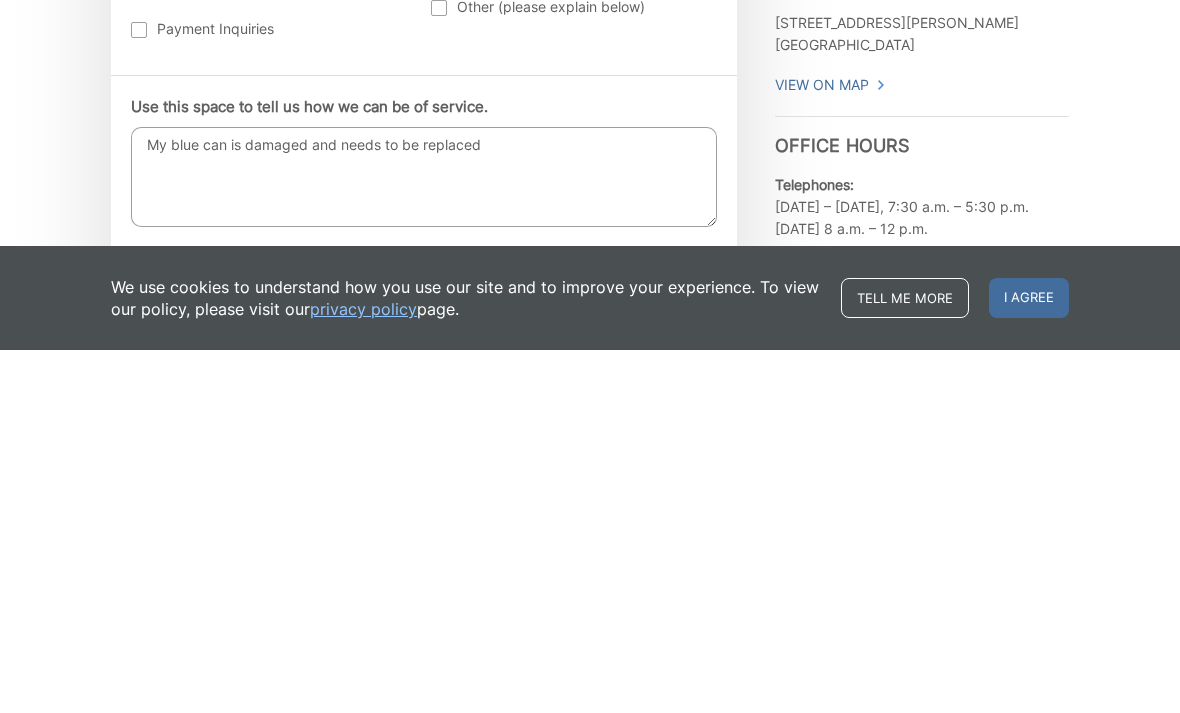 click on "My blue can is damaged and needs to be replaced" at bounding box center [424, 540] 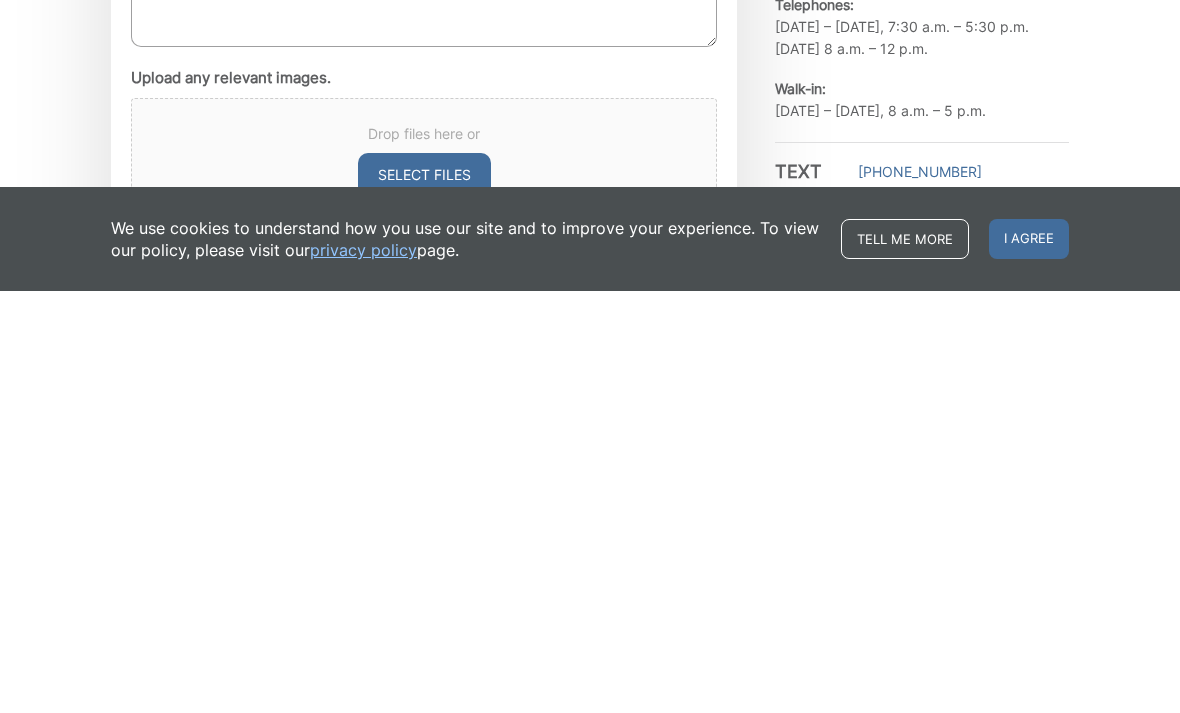 type on "My blue recycling can is damaged and needs to be replaced" 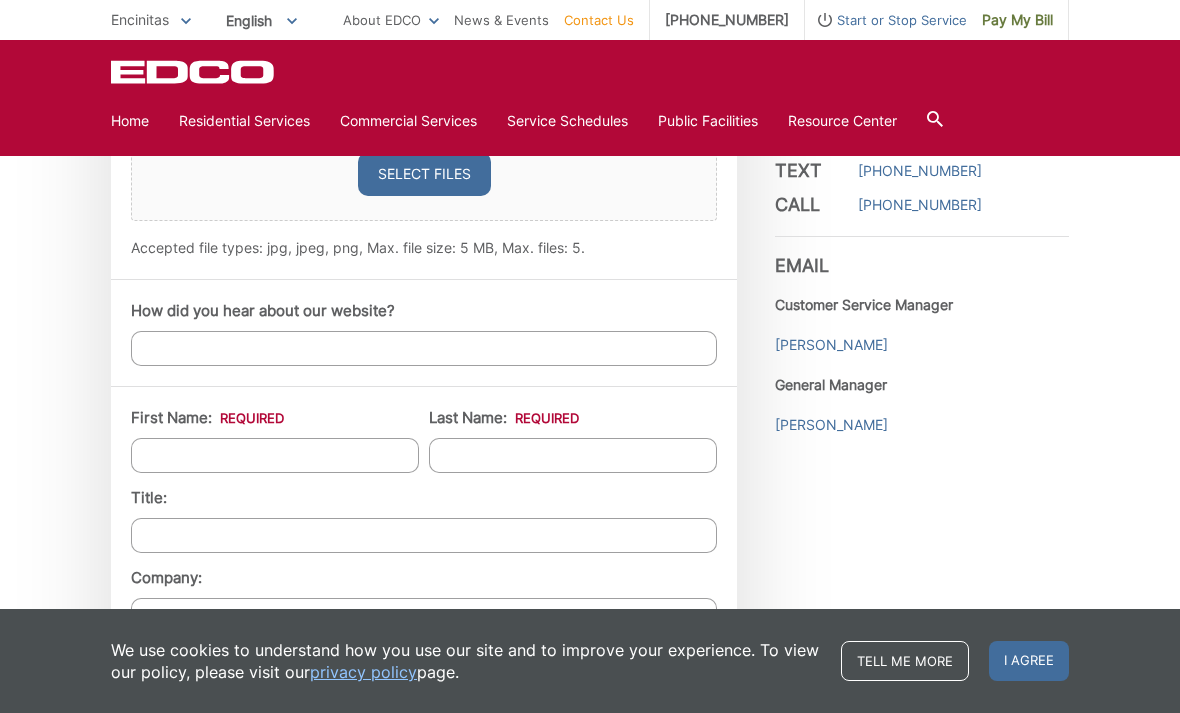 click on "First Name: *" at bounding box center [275, 455] 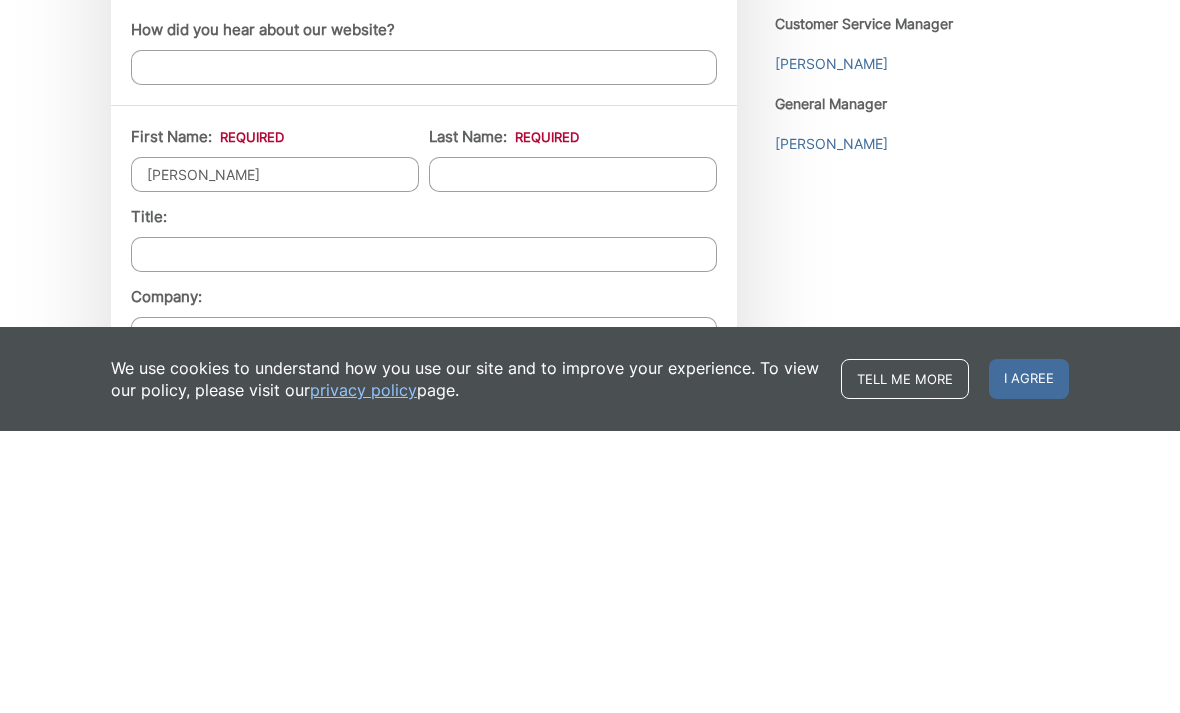 type on "[PERSON_NAME]" 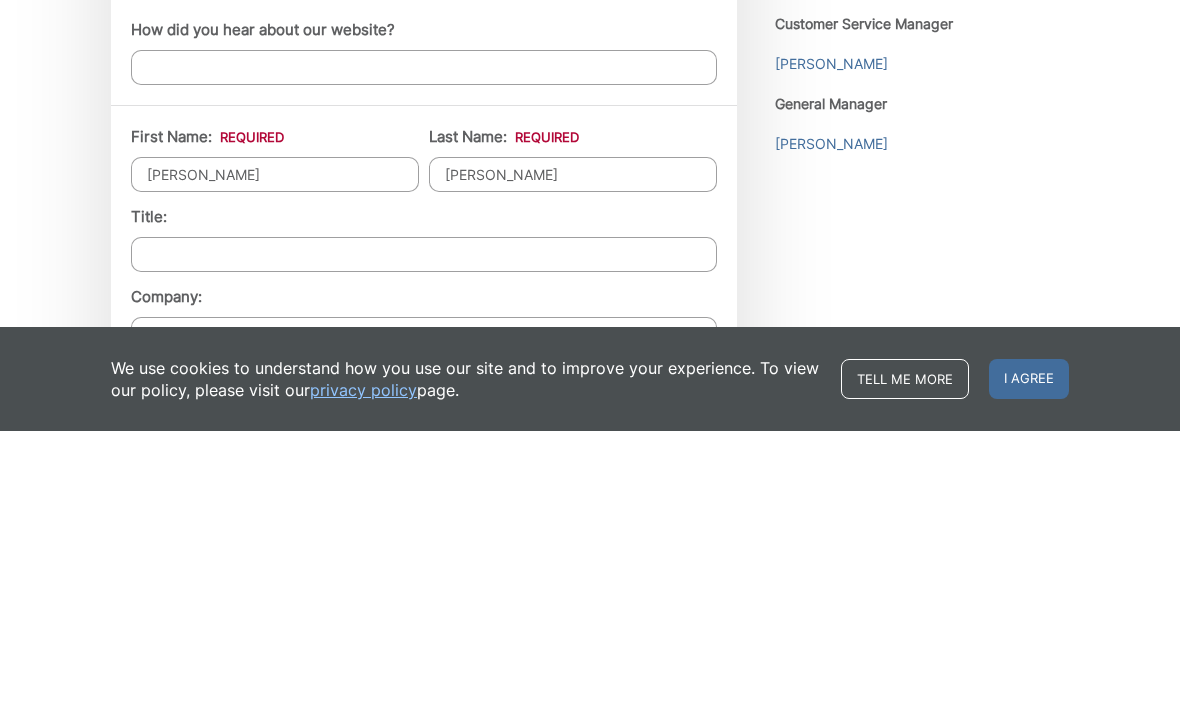 type on "[PERSON_NAME]" 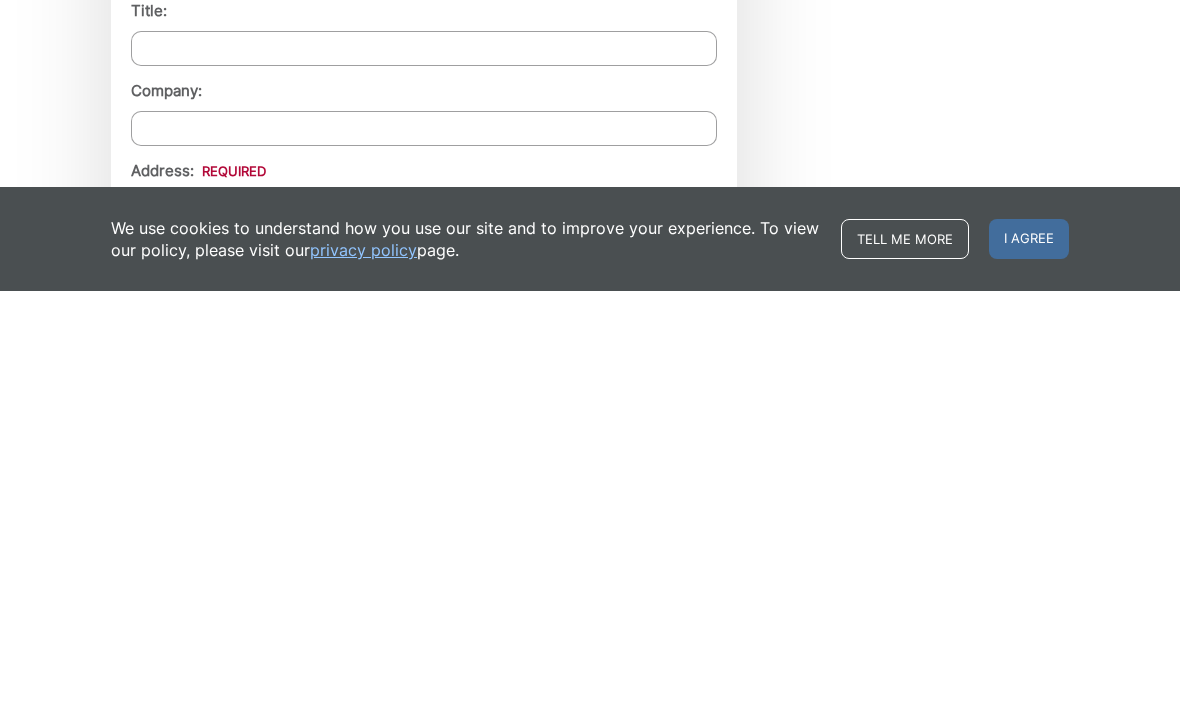 scroll, scrollTop: 1532, scrollLeft: 0, axis: vertical 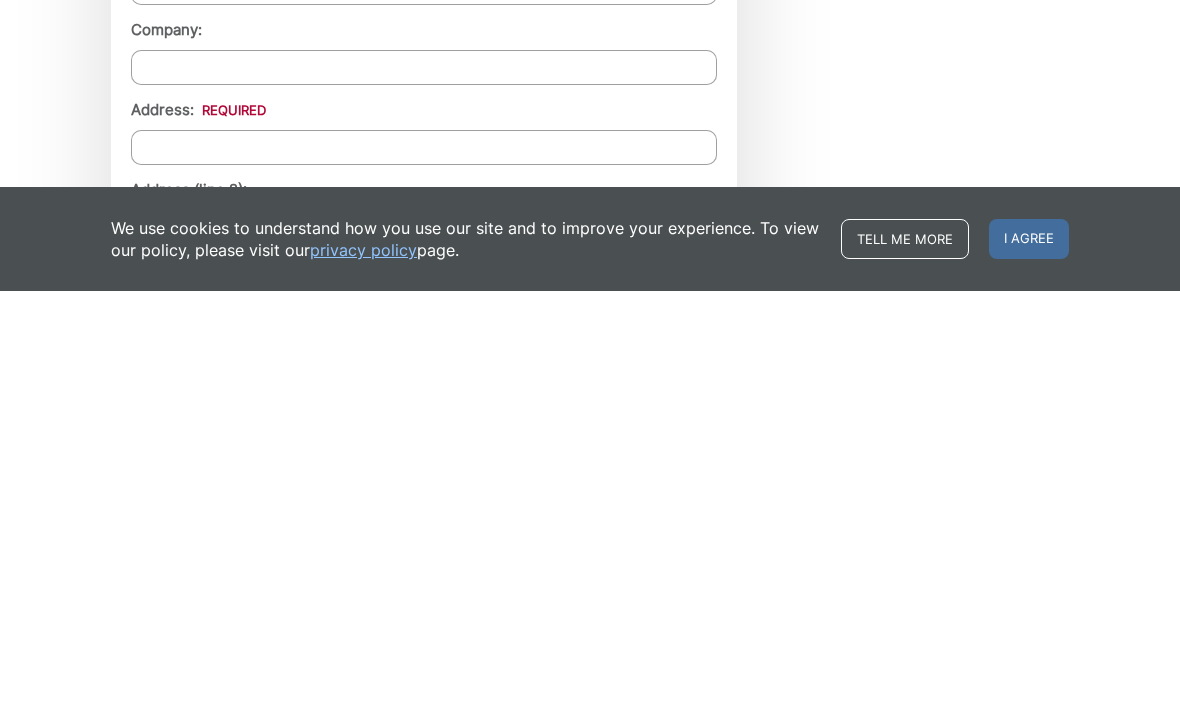 click on "Address: *" at bounding box center [424, 569] 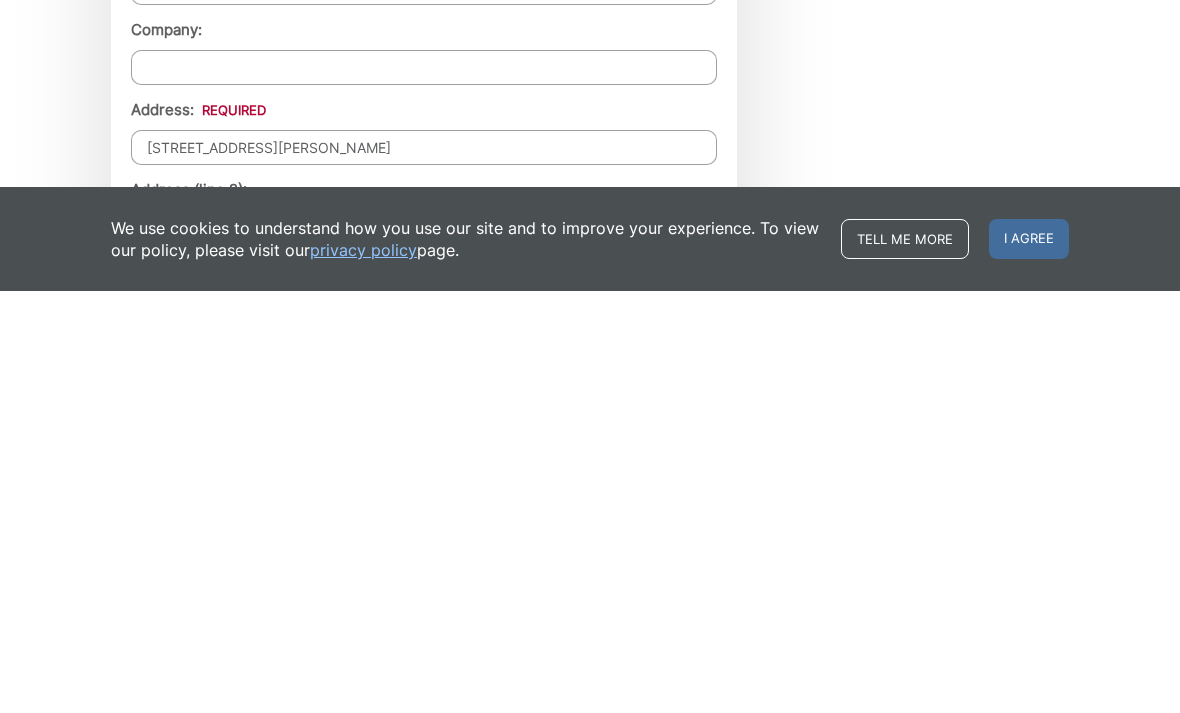 type on "Cardiff By The Sea" 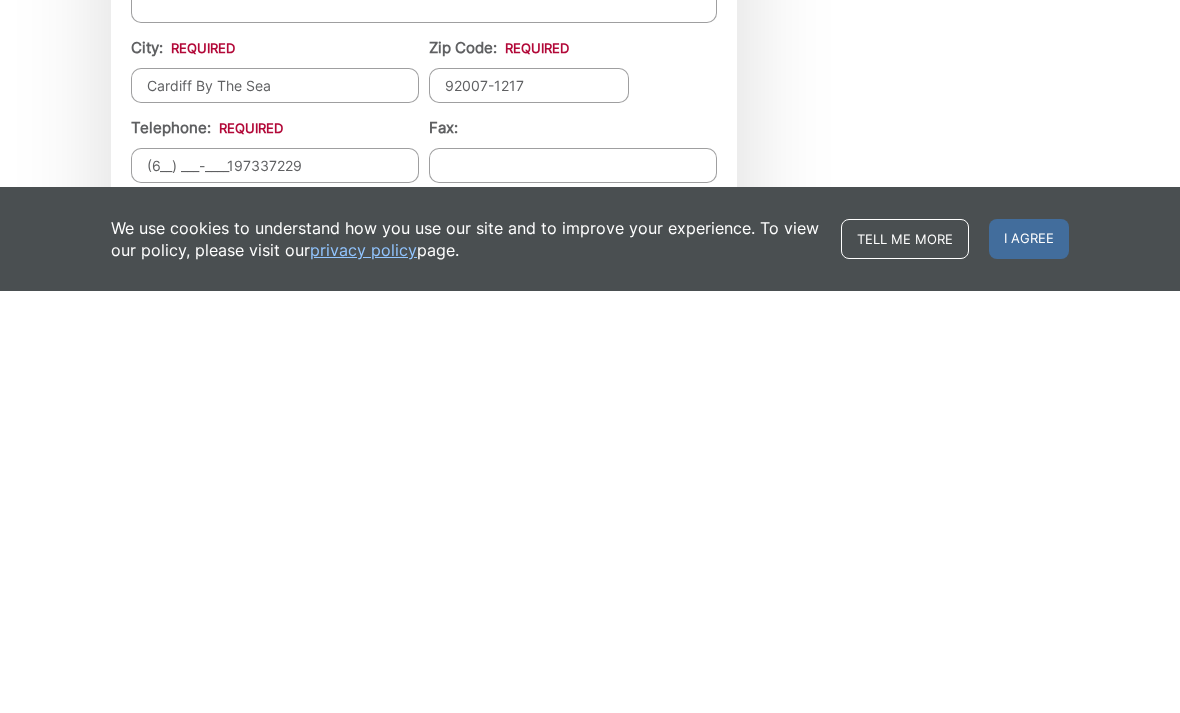 type on "[PHONE_NUMBER]" 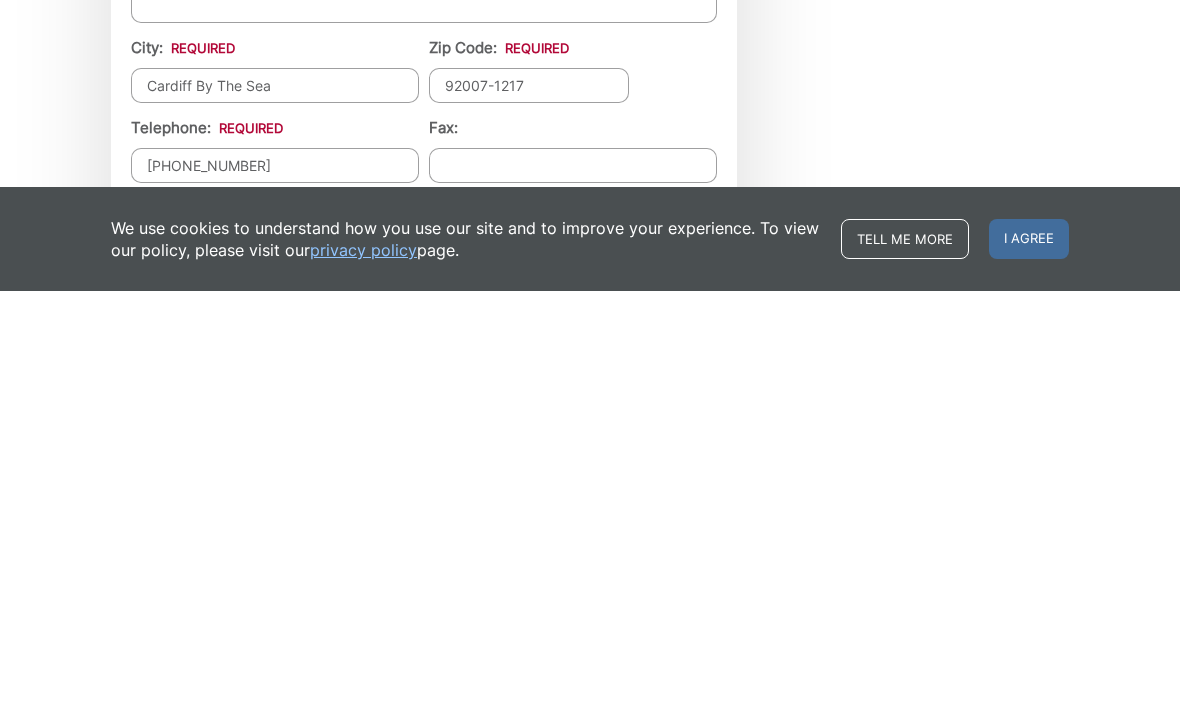 type on "(___) ___-____" 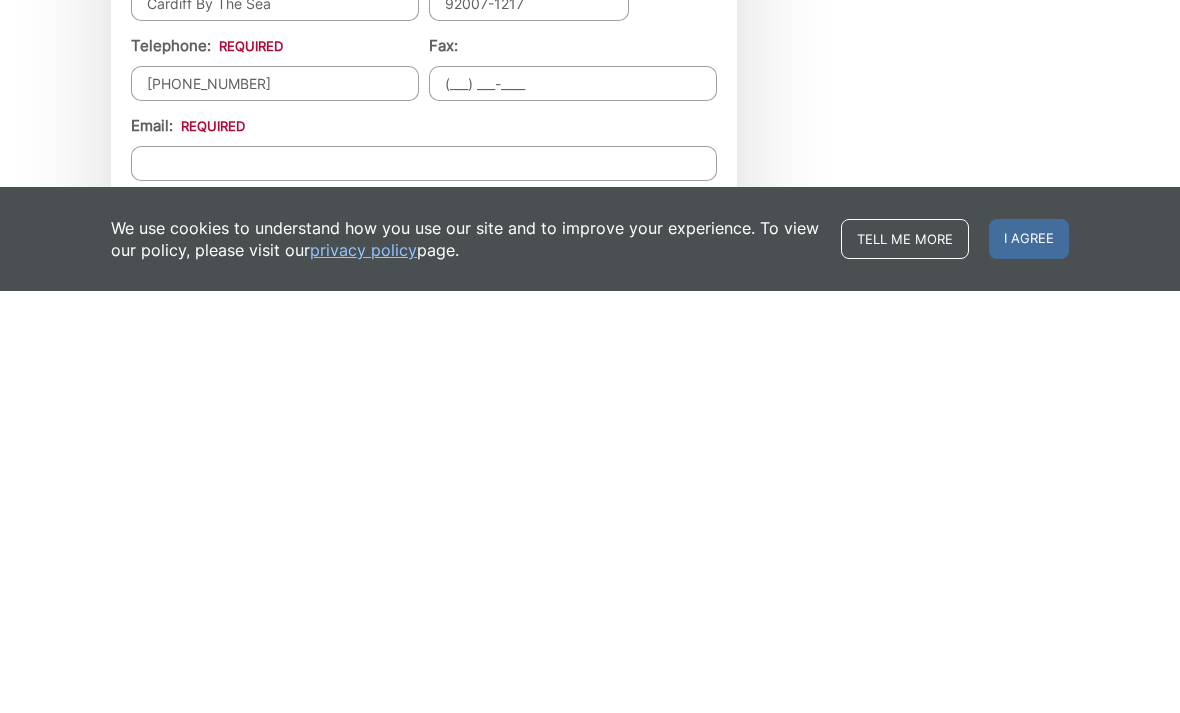 scroll, scrollTop: 1840, scrollLeft: 0, axis: vertical 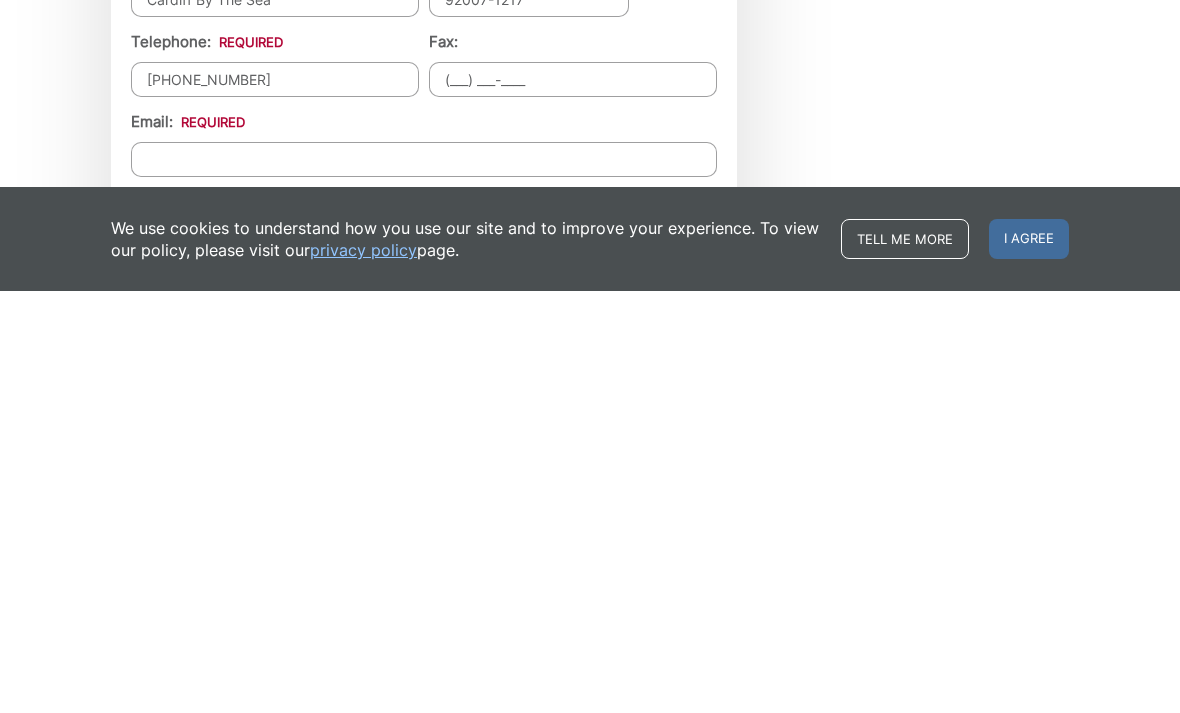 click on "Email *" at bounding box center [424, 581] 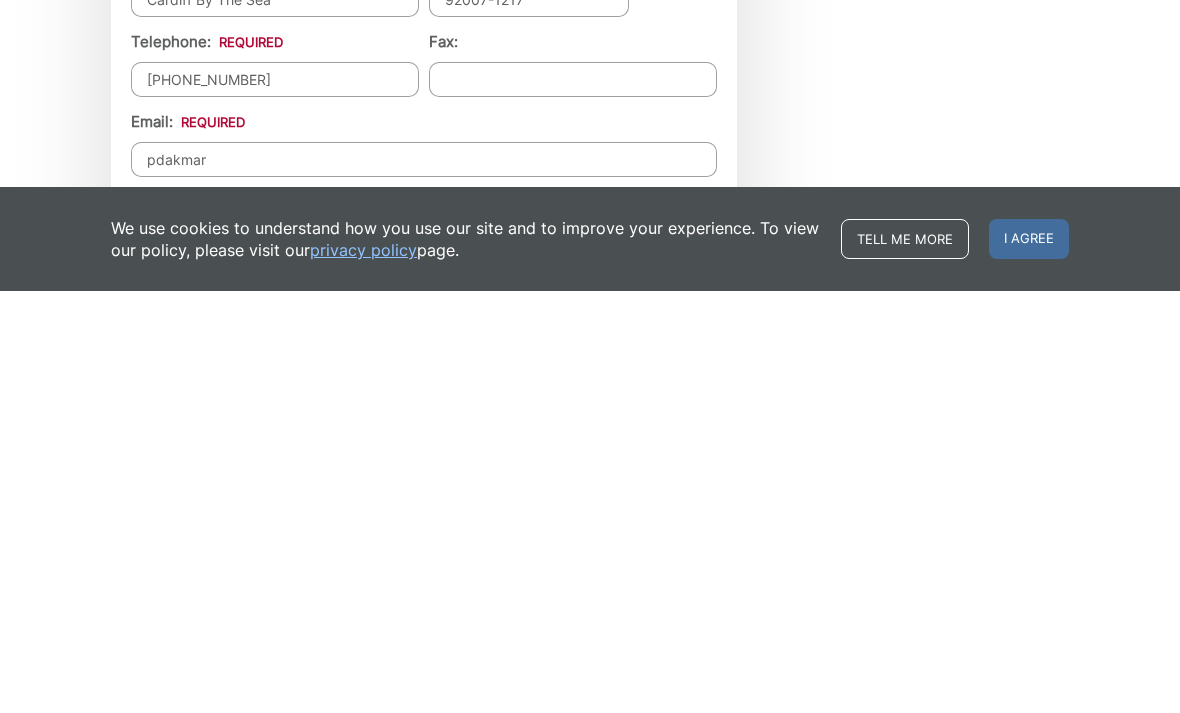 type on "pdakmart" 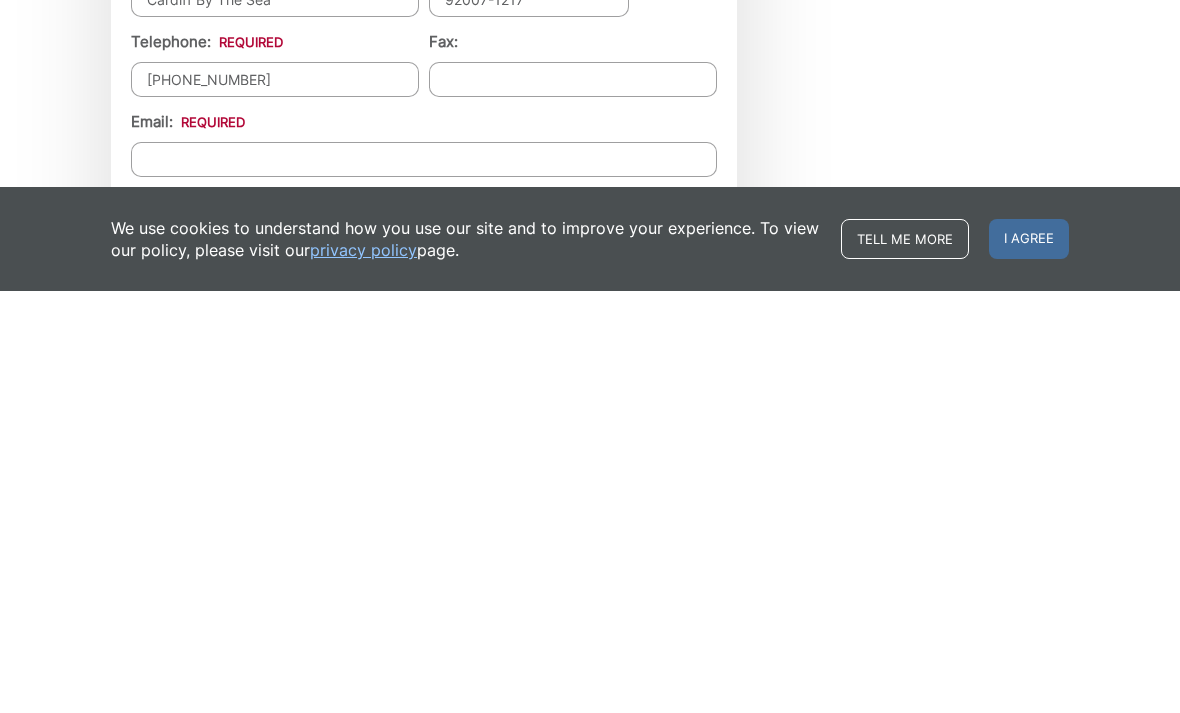 type on "[EMAIL_ADDRESS][DOMAIN_NAME]" 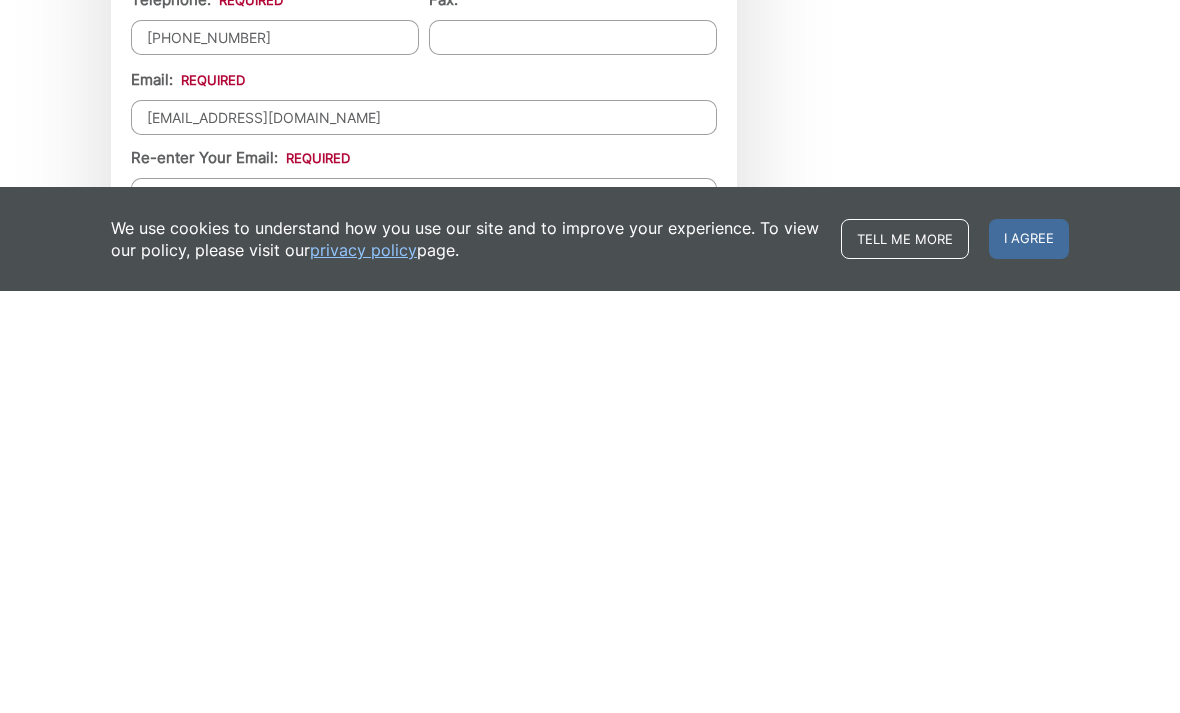 scroll, scrollTop: 1936, scrollLeft: 0, axis: vertical 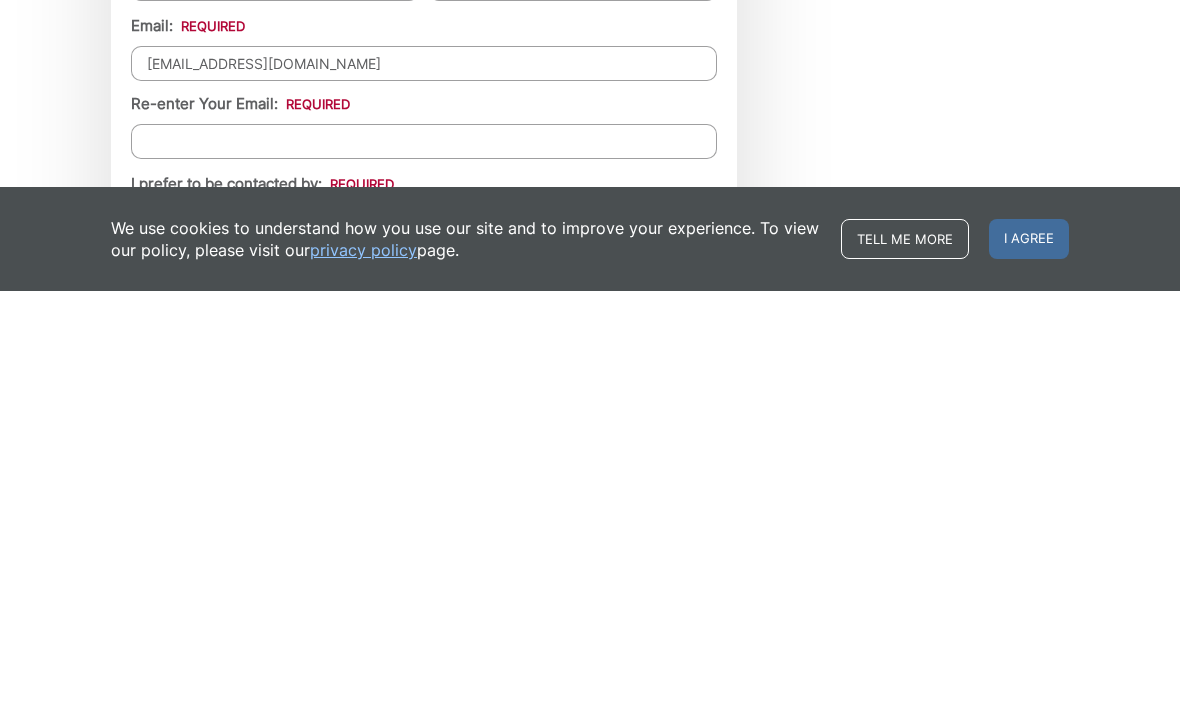 type on "[EMAIL_ADDRESS][DOMAIN_NAME]" 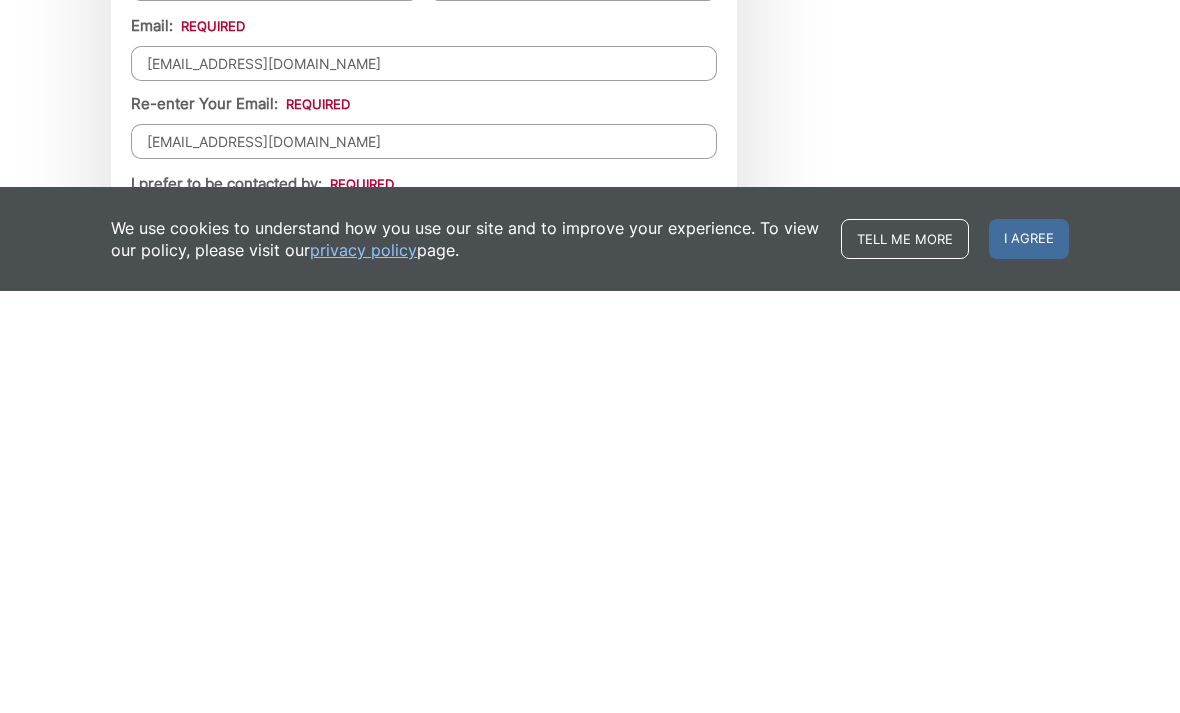 scroll, scrollTop: 2358, scrollLeft: 0, axis: vertical 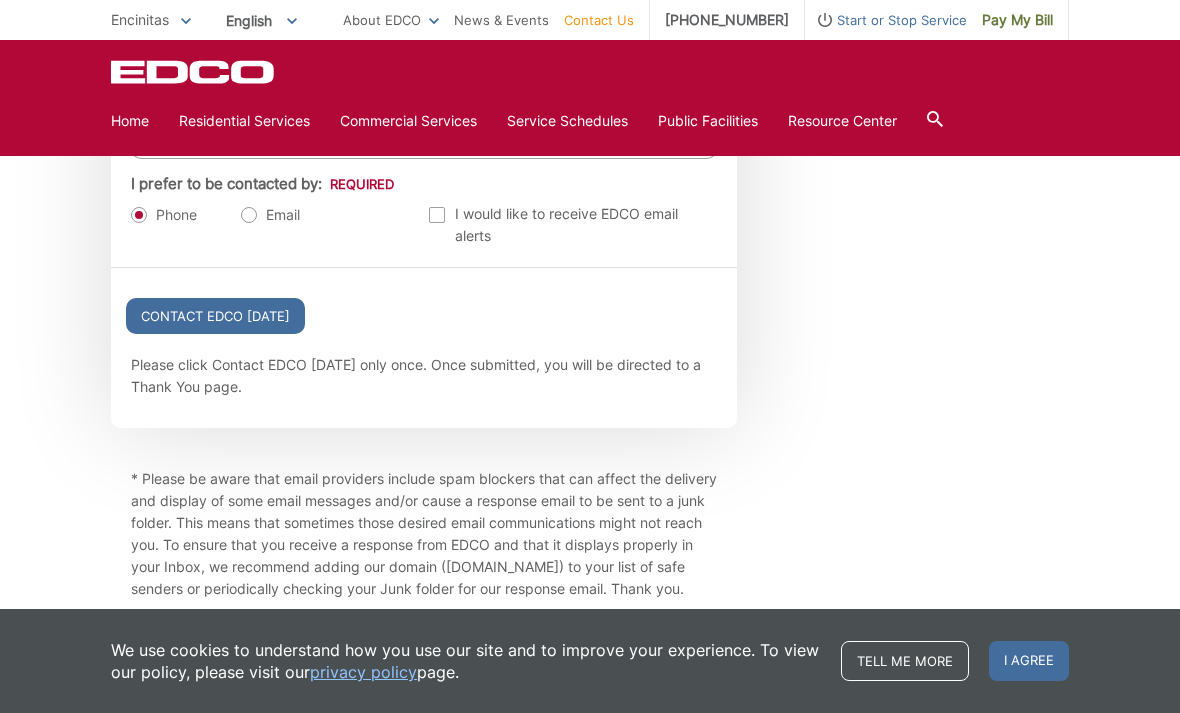 click on "Email" at bounding box center [270, 215] 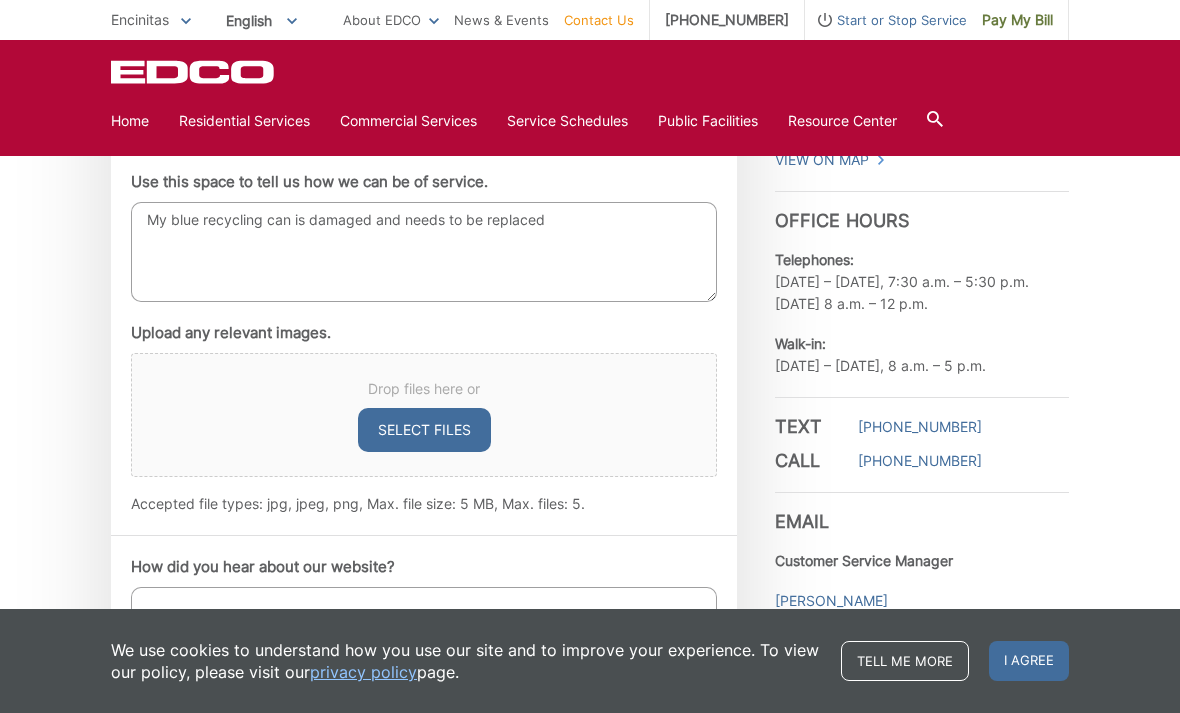 scroll, scrollTop: 1149, scrollLeft: 0, axis: vertical 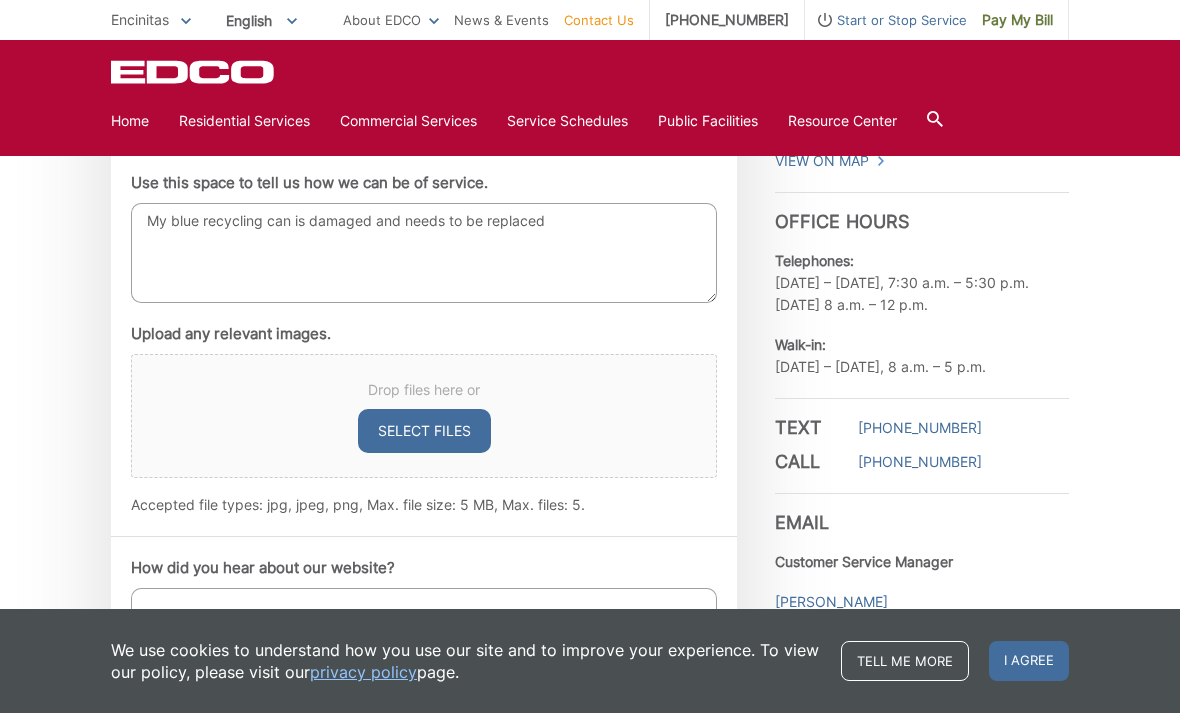 click on "Select files" at bounding box center [424, 431] 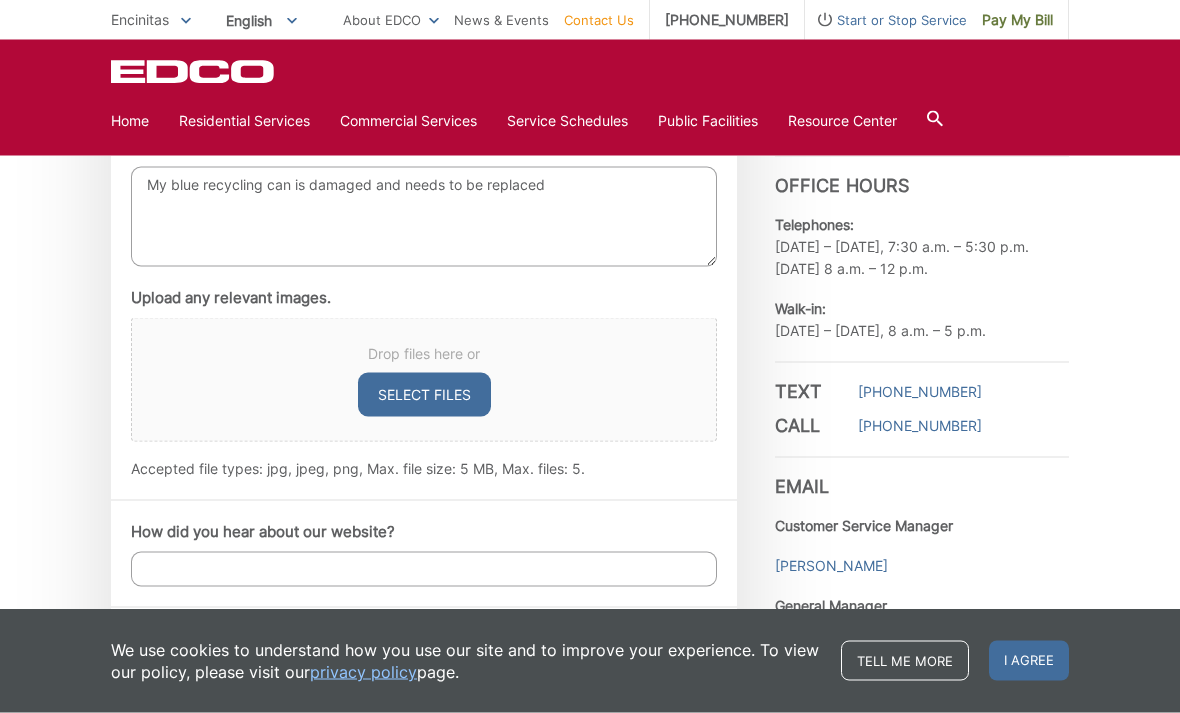 scroll, scrollTop: 1195, scrollLeft: 0, axis: vertical 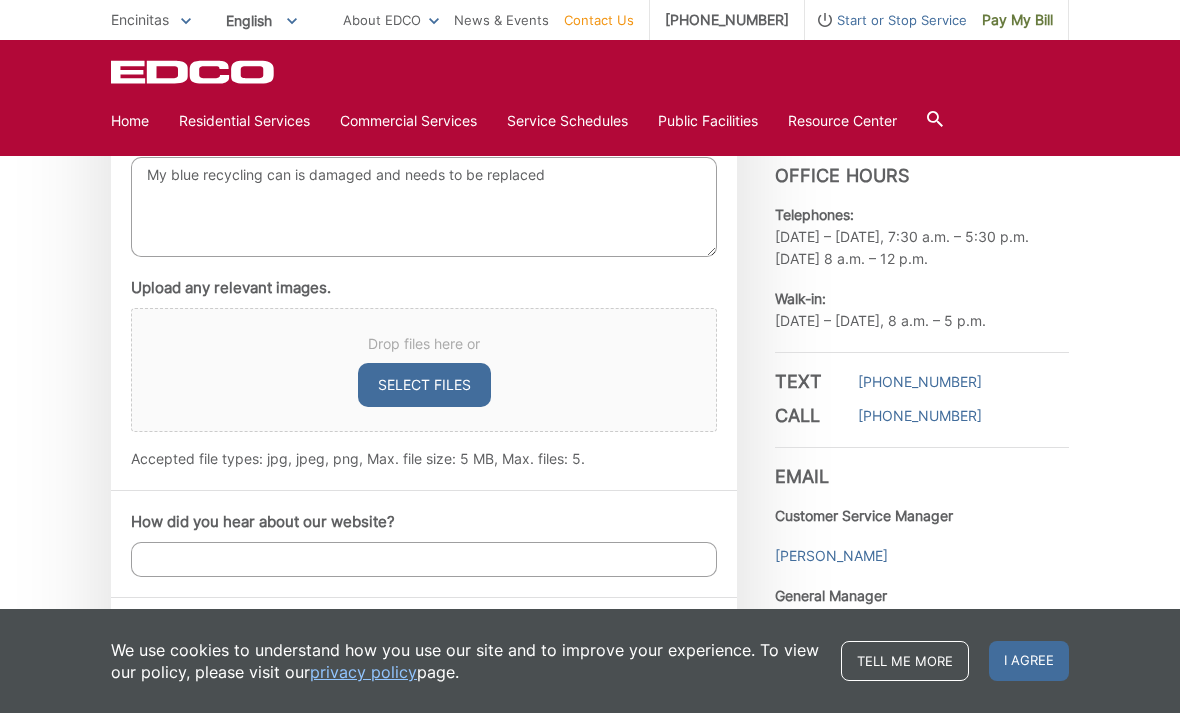 click on "Select files" at bounding box center [424, 385] 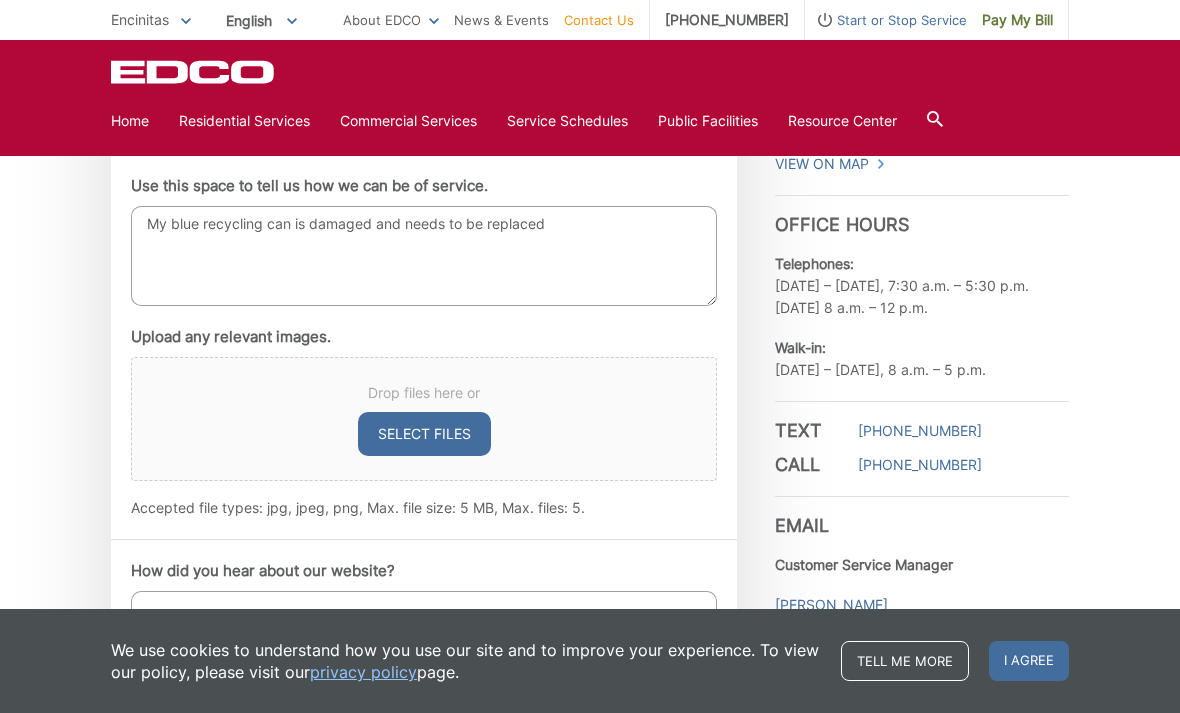 scroll, scrollTop: 1192, scrollLeft: 0, axis: vertical 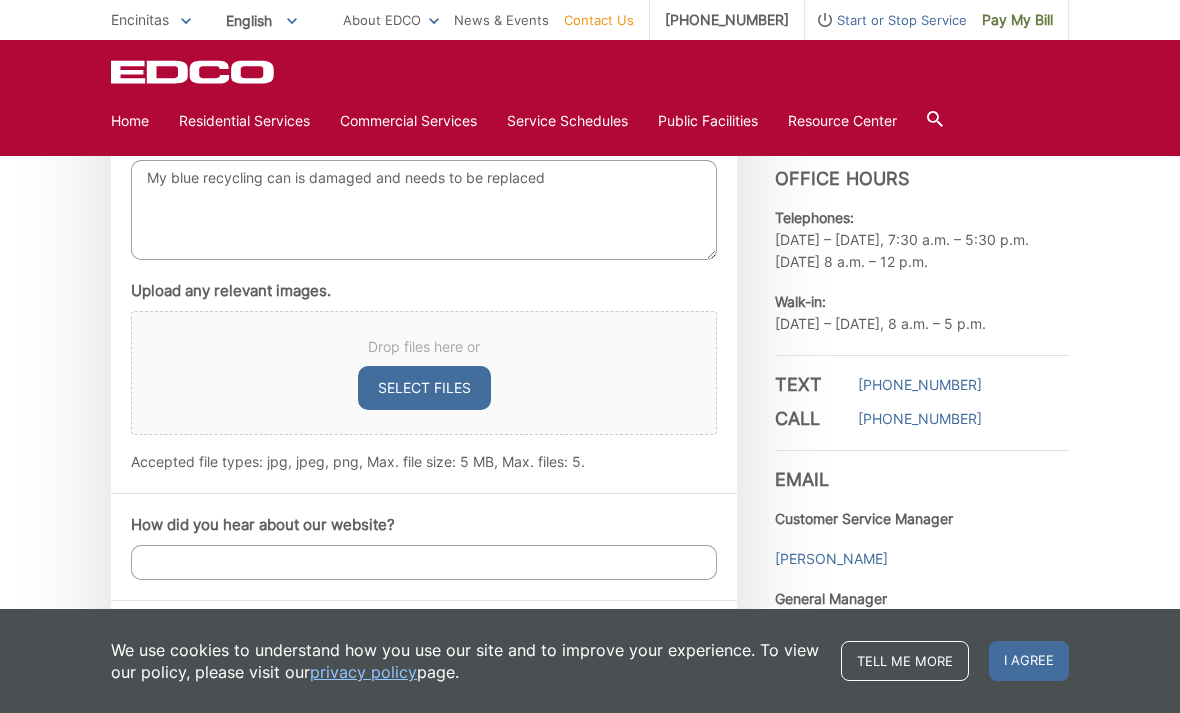 click on "I agree" at bounding box center (1029, 661) 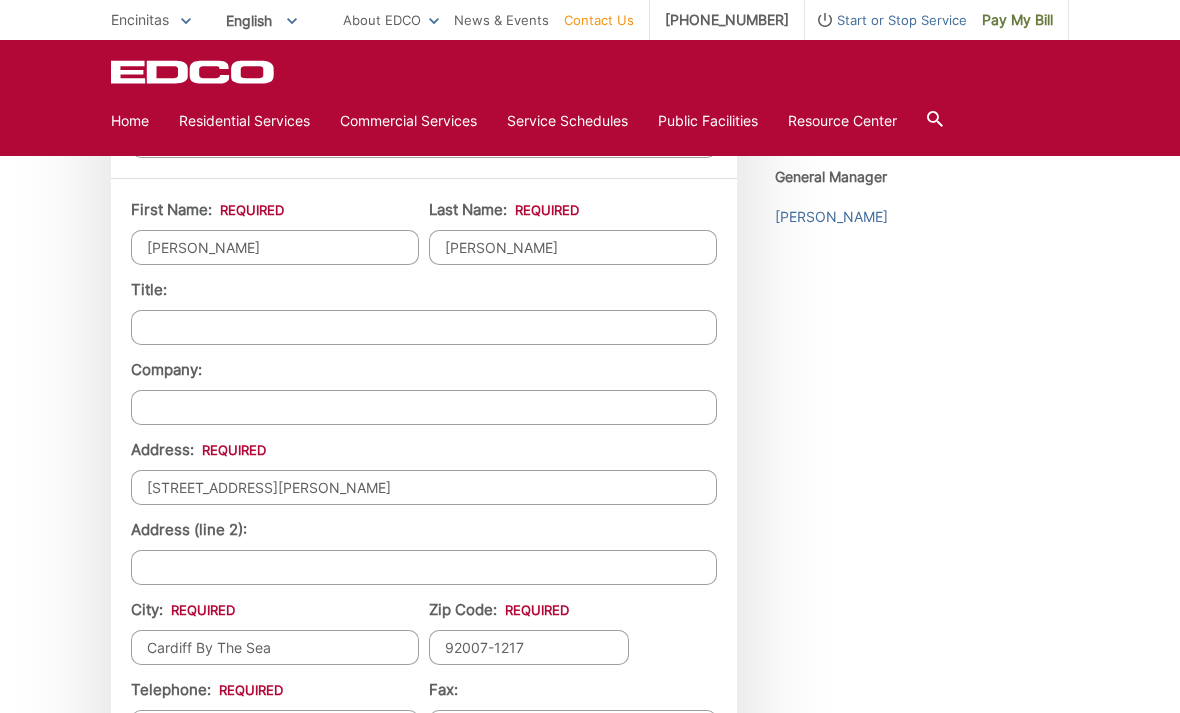 scroll, scrollTop: 1664, scrollLeft: 0, axis: vertical 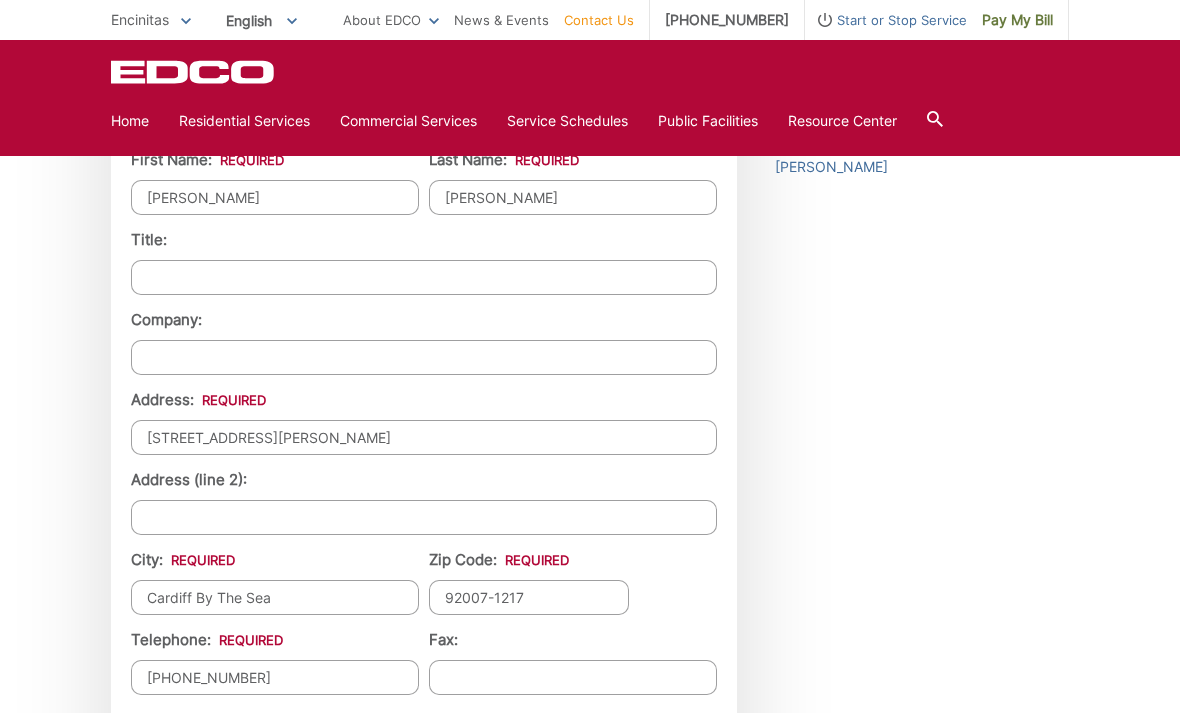 click on "[STREET_ADDRESS][PERSON_NAME]" at bounding box center (424, 437) 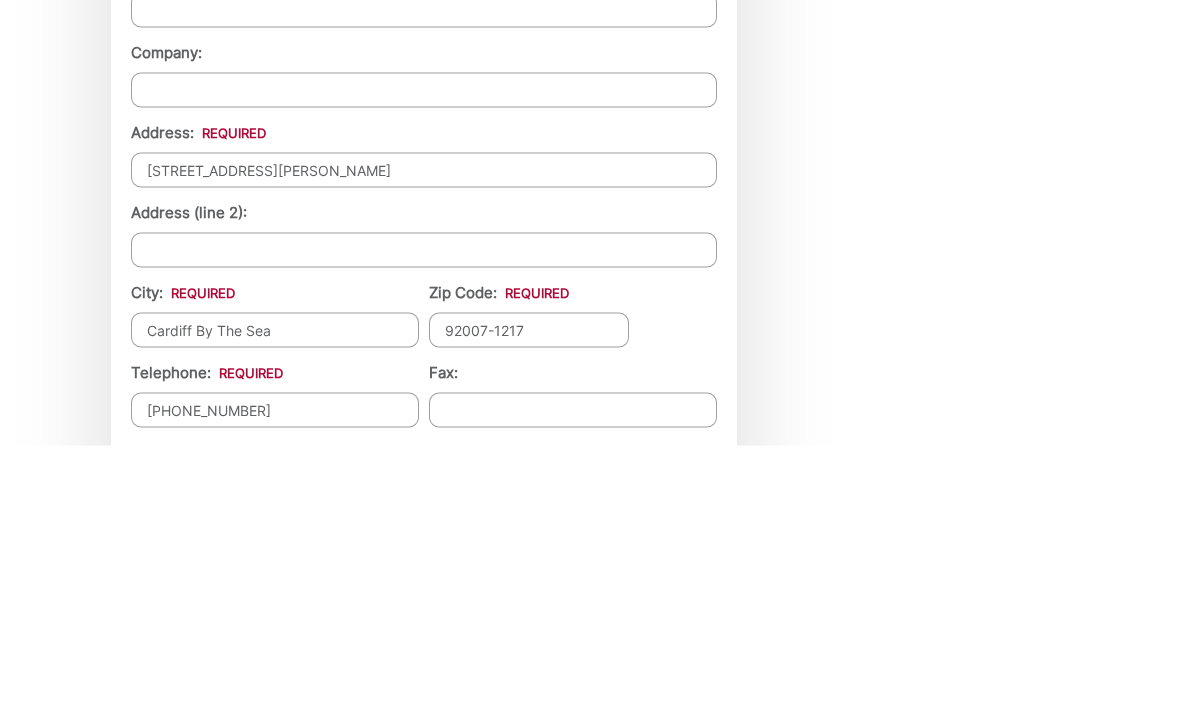 type on "[STREET_ADDRESS][PERSON_NAME]" 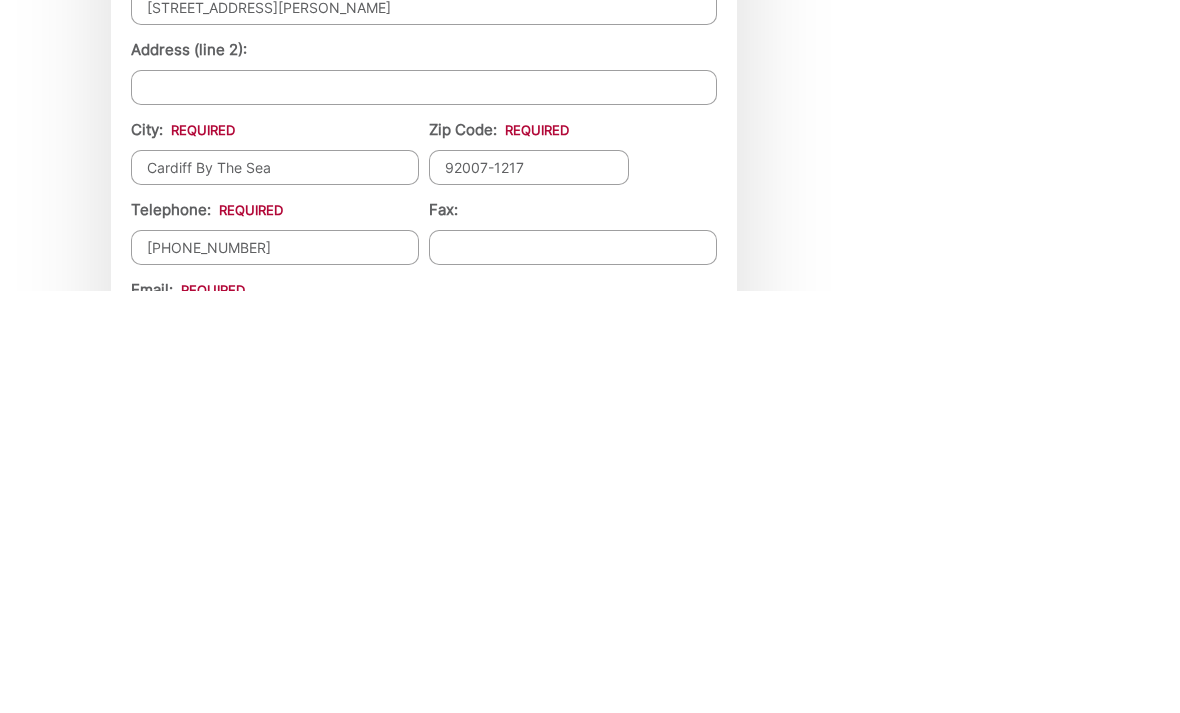 type on "Cardiff By The Sea" 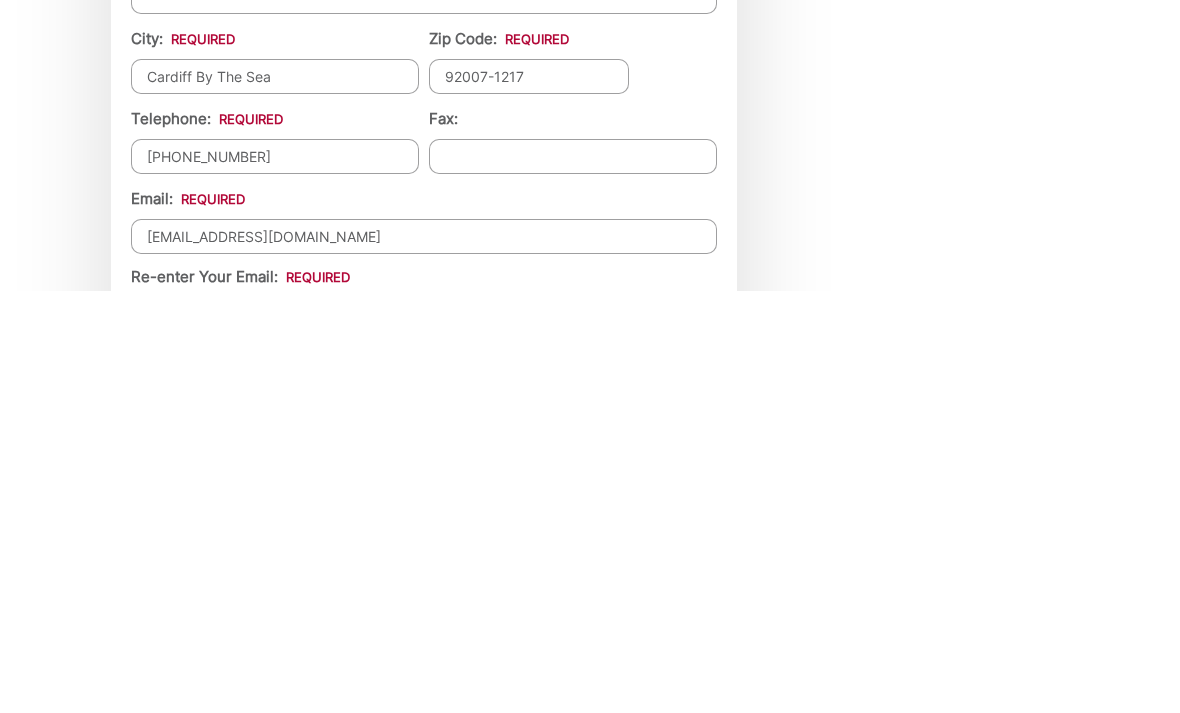 scroll, scrollTop: 1764, scrollLeft: 0, axis: vertical 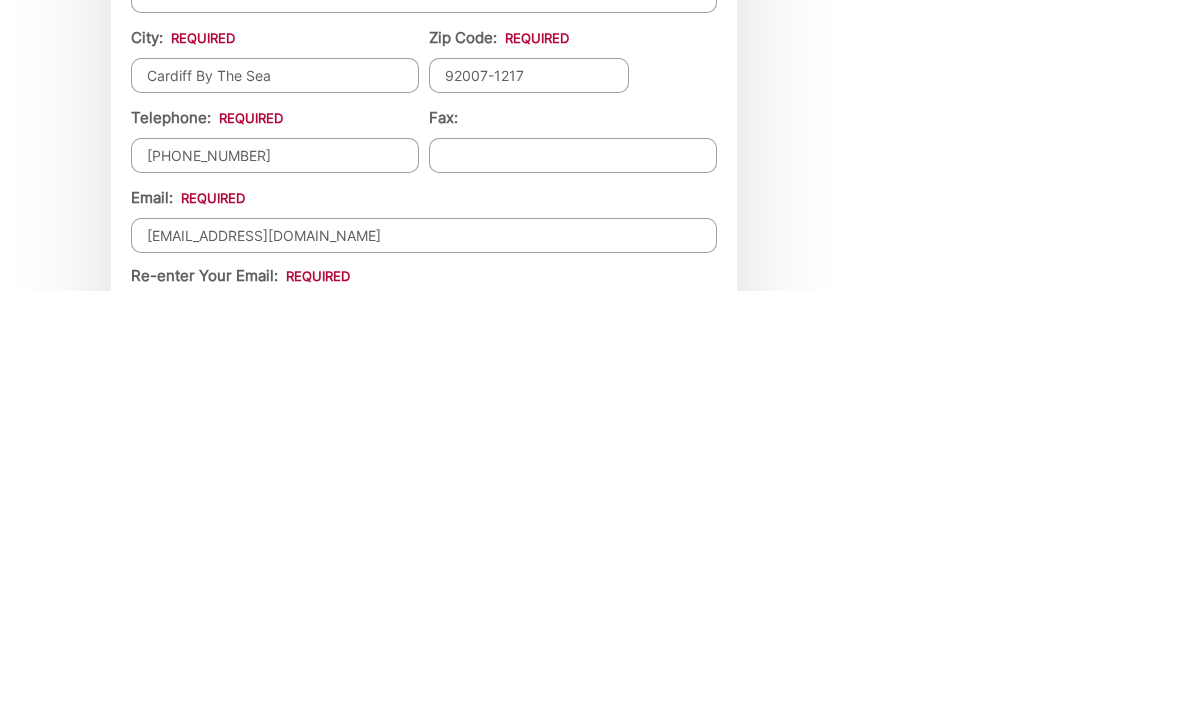 click on "[EMAIL_ADDRESS][DOMAIN_NAME]" at bounding box center [424, 657] 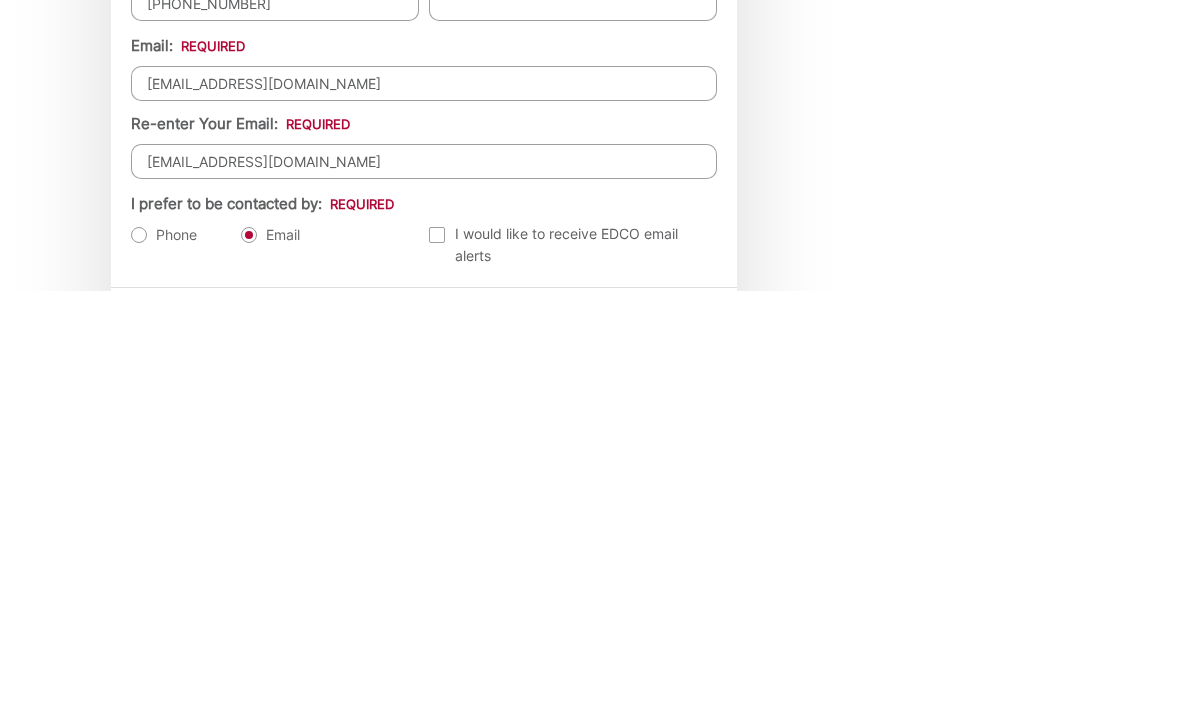 click on "[PHONE_NUMBER]" at bounding box center [275, 425] 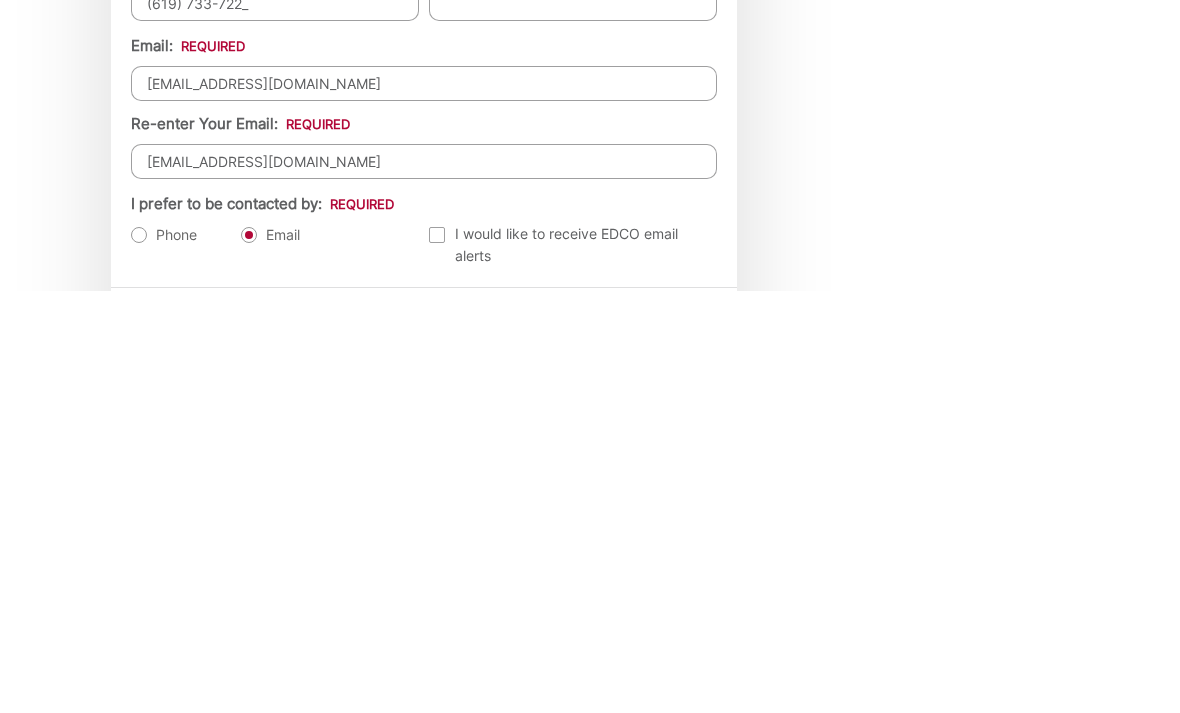 type on "[PHONE_NUMBER]" 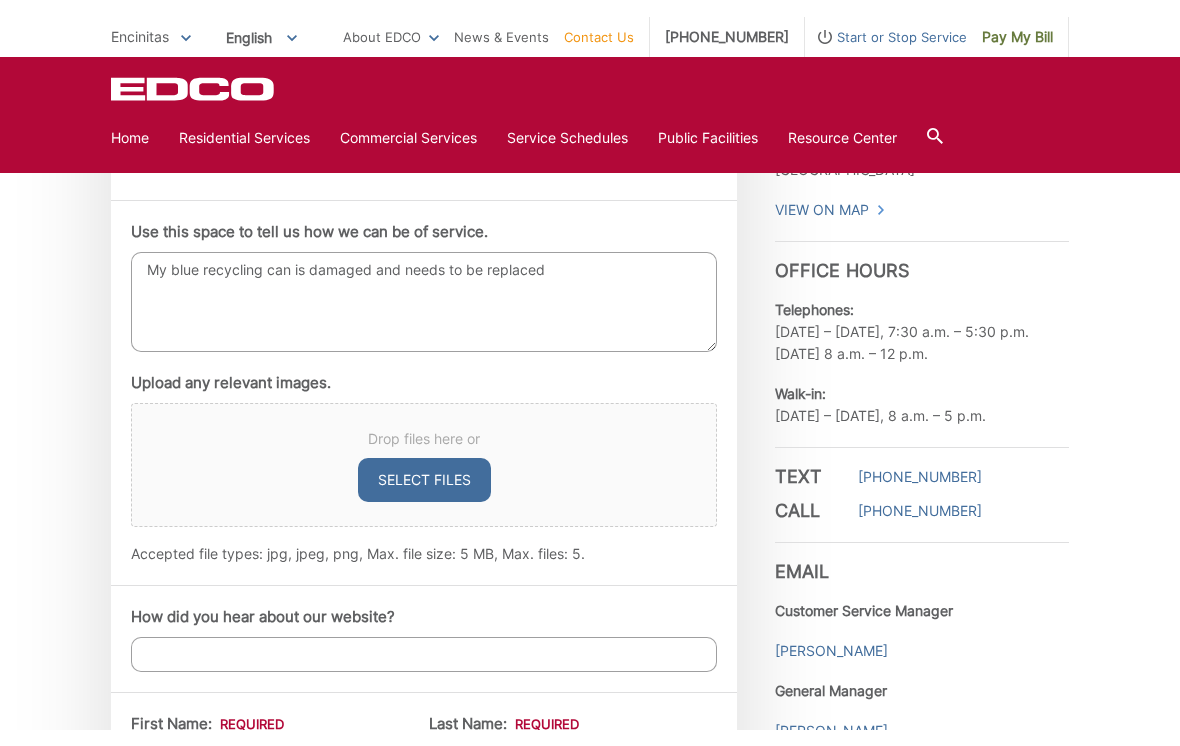 scroll, scrollTop: 1108, scrollLeft: 0, axis: vertical 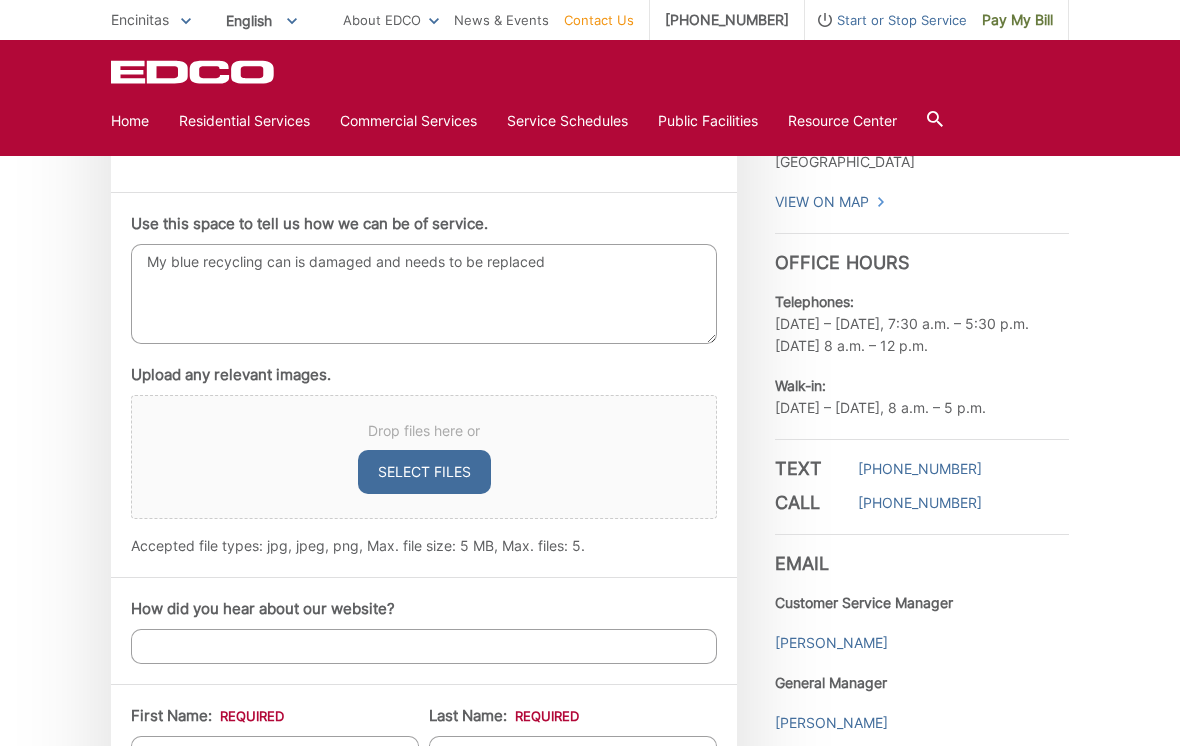 click on "Select files" at bounding box center (424, 472) 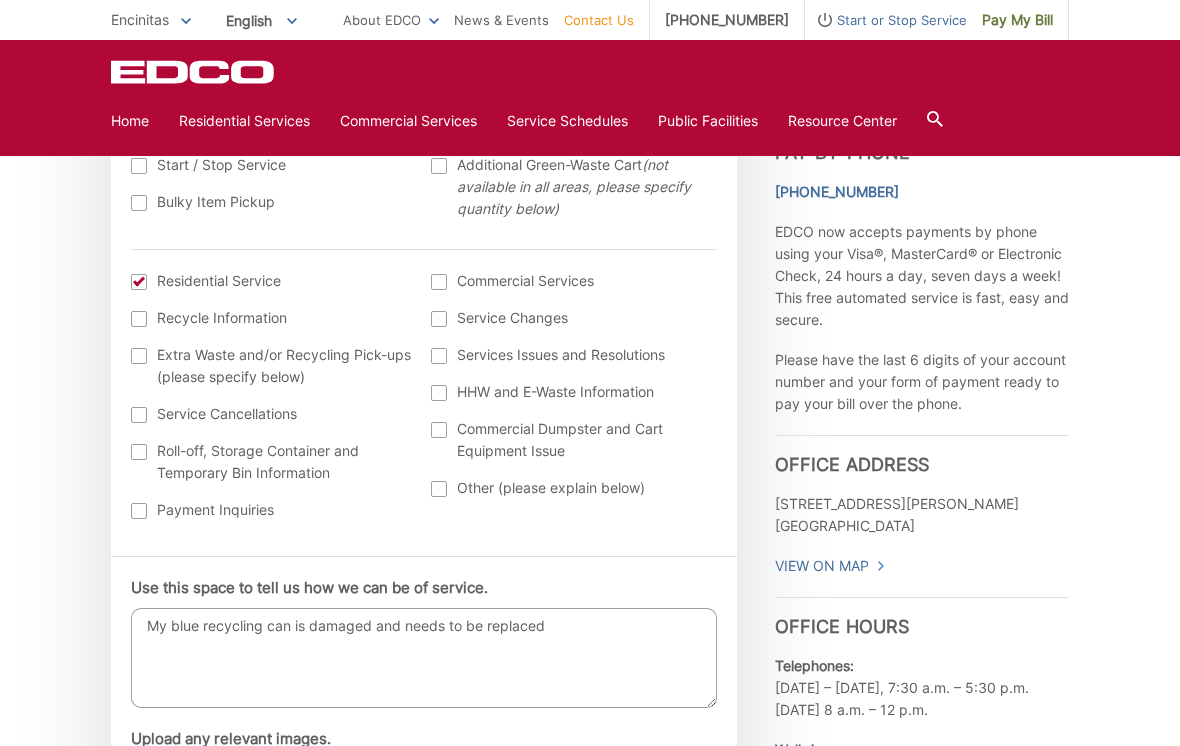 scroll, scrollTop: 741, scrollLeft: 0, axis: vertical 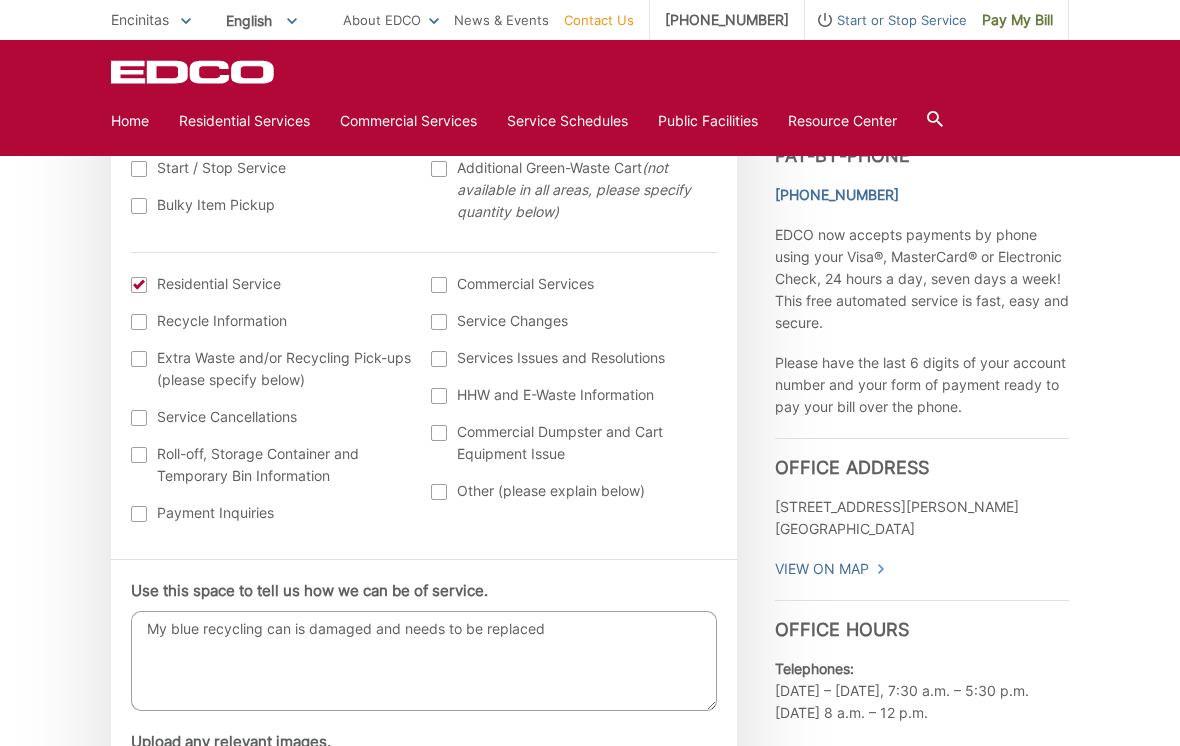 click on "Residential Service
Recycle Information
Extra Waste and/or Recycling Pick-ups (please specify below)
Service Cancellations
Roll-off, Storage Container and Temporary Bin Information
Payment Inquiries
Commercial Services
Service Changes
Services Issues and Resolutions
HHW and E-Waste Information
Commercial Dumpster and Cart Equipment Issue
Other (please explain below)" at bounding box center [424, 406] 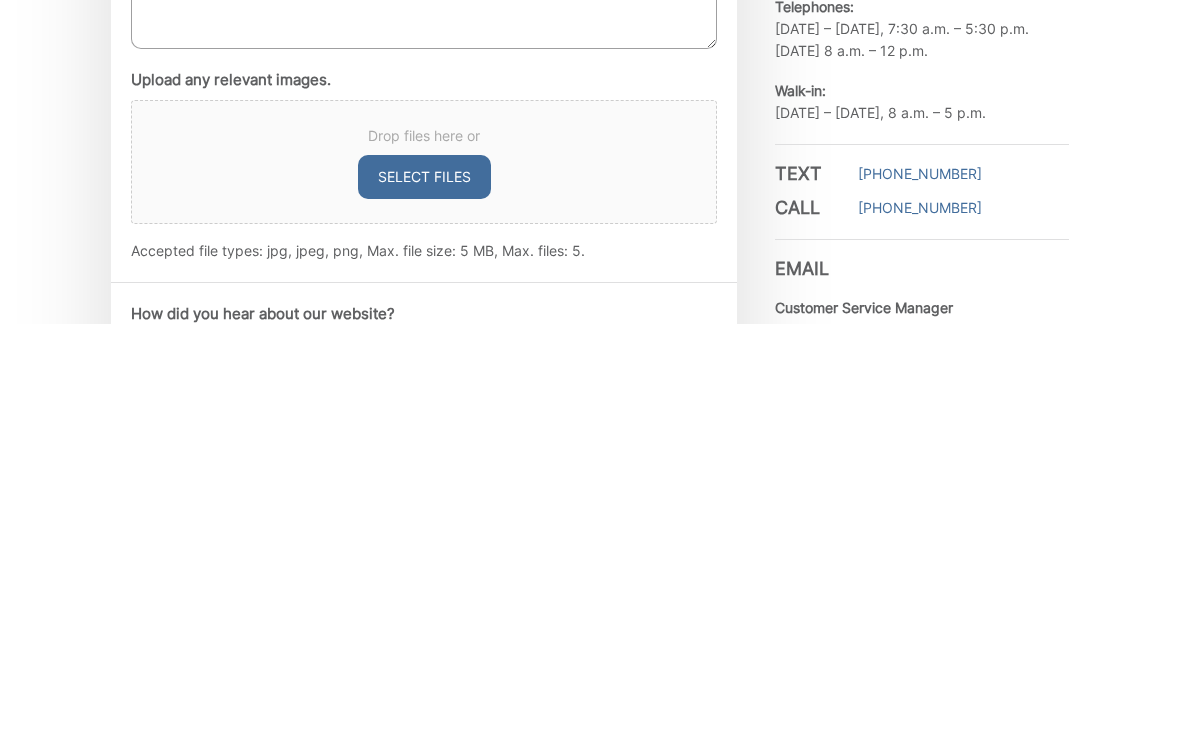 scroll, scrollTop: 983, scrollLeft: 0, axis: vertical 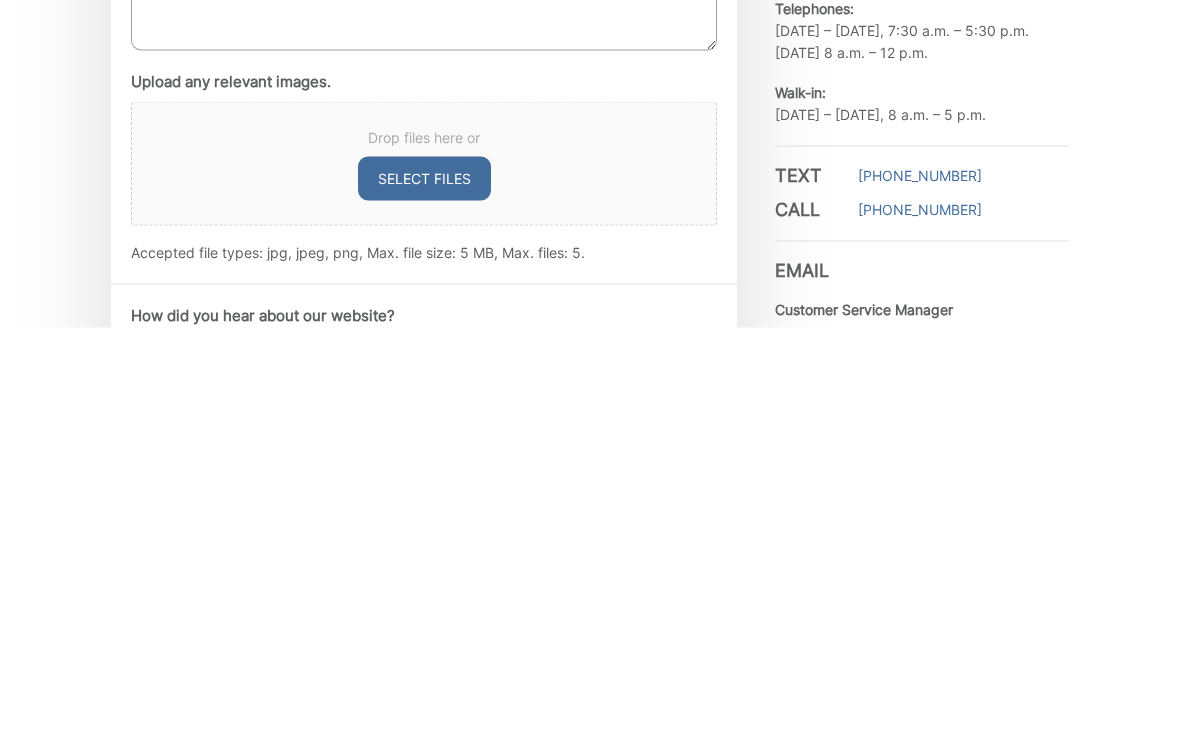 type on "My blue recycling can is damaged and needs to be replaced. Photo upload below does not accept my files." 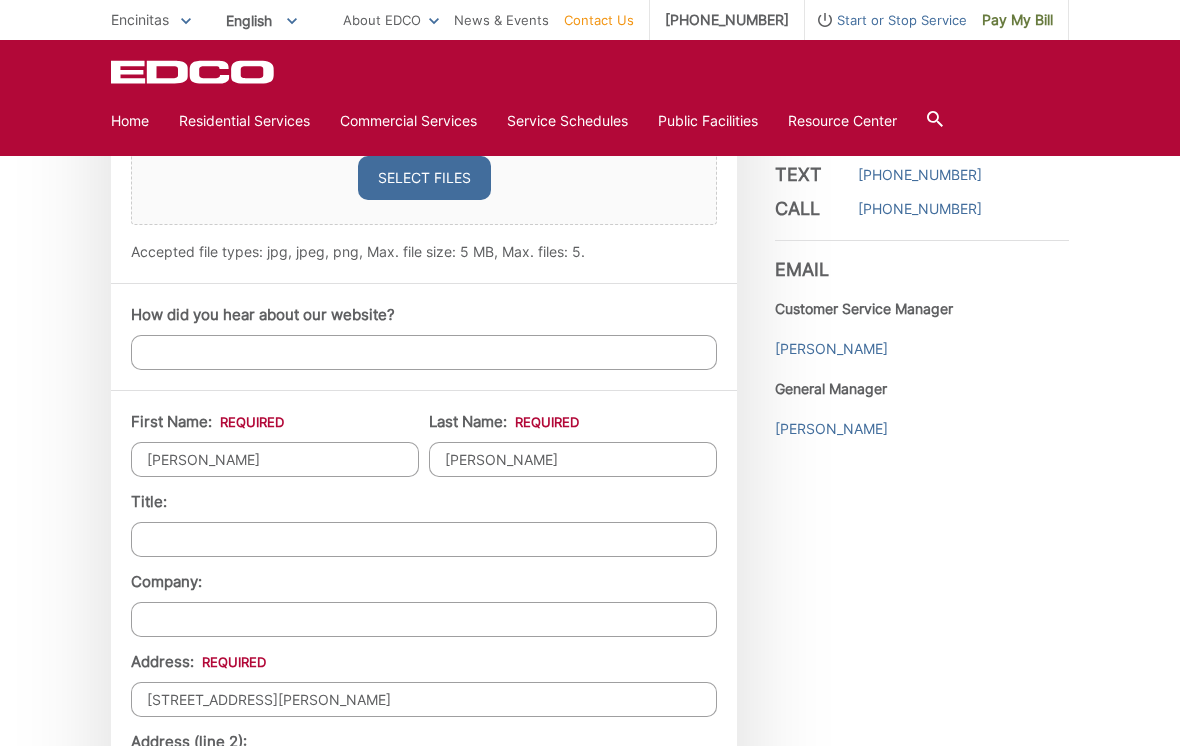 type on "C:\fakepath\image.jpg" 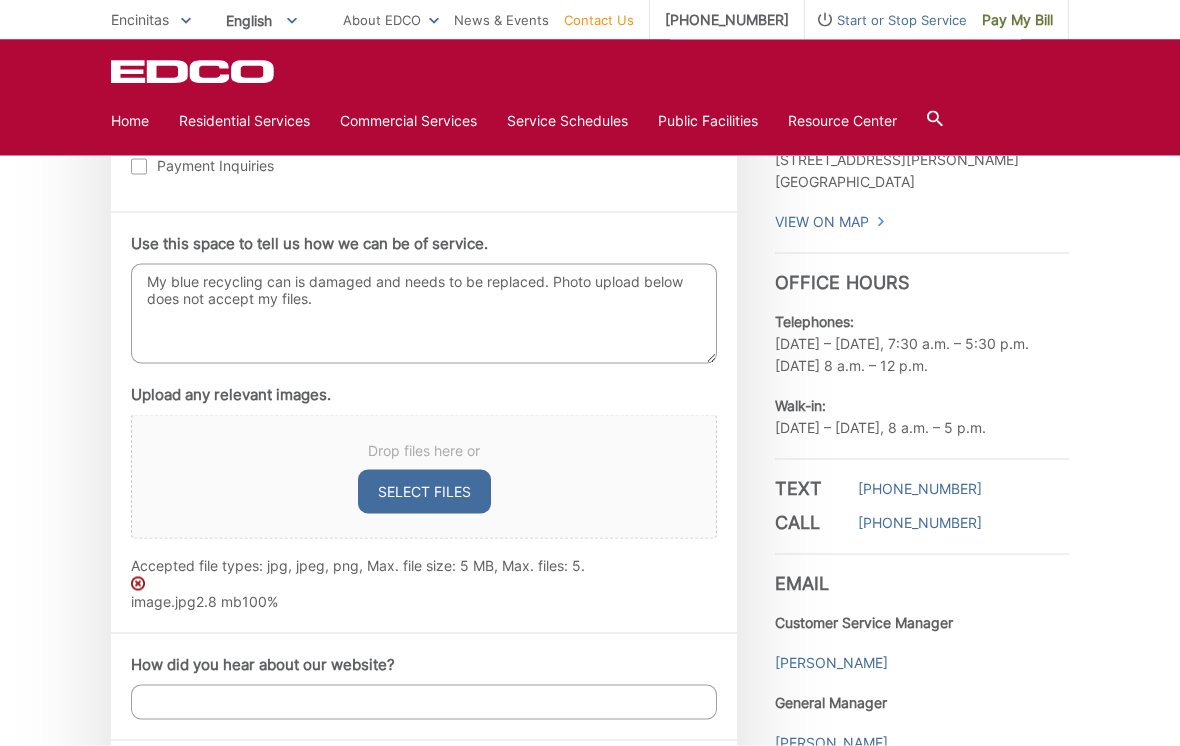 scroll, scrollTop: 1090, scrollLeft: 0, axis: vertical 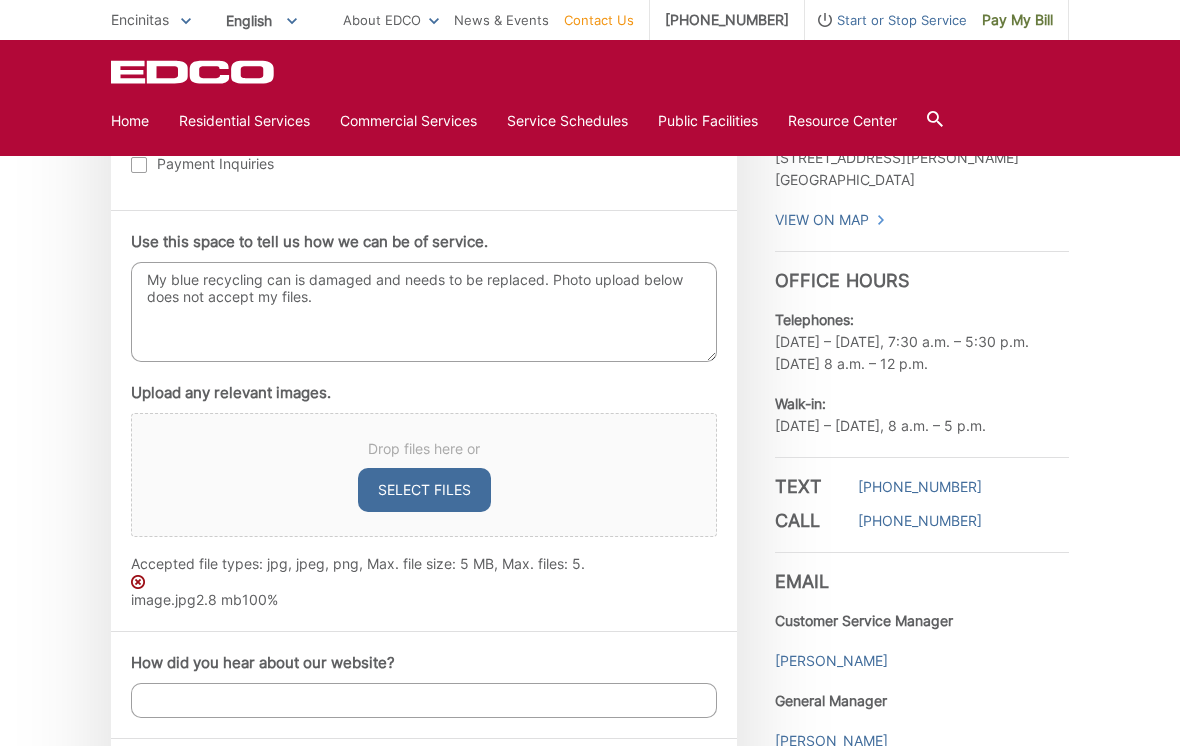 click on "Drop files here or
Select files" at bounding box center [424, 475] 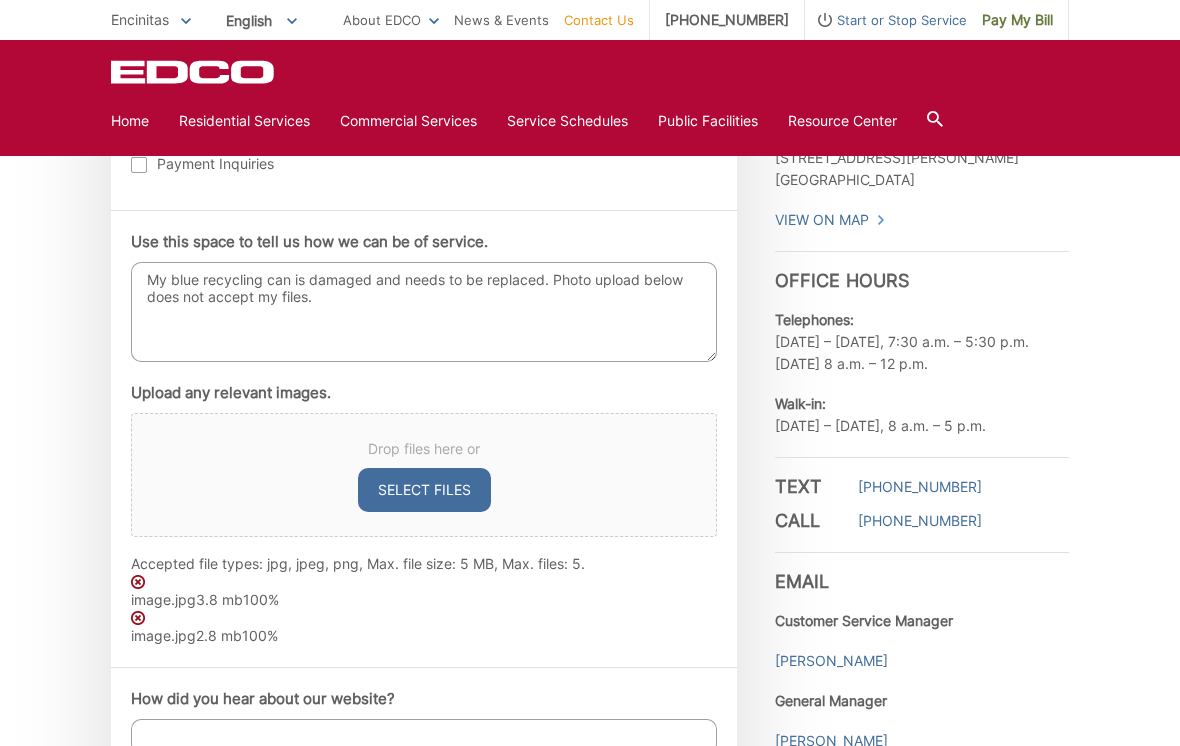 click on "Select files" at bounding box center (424, 490) 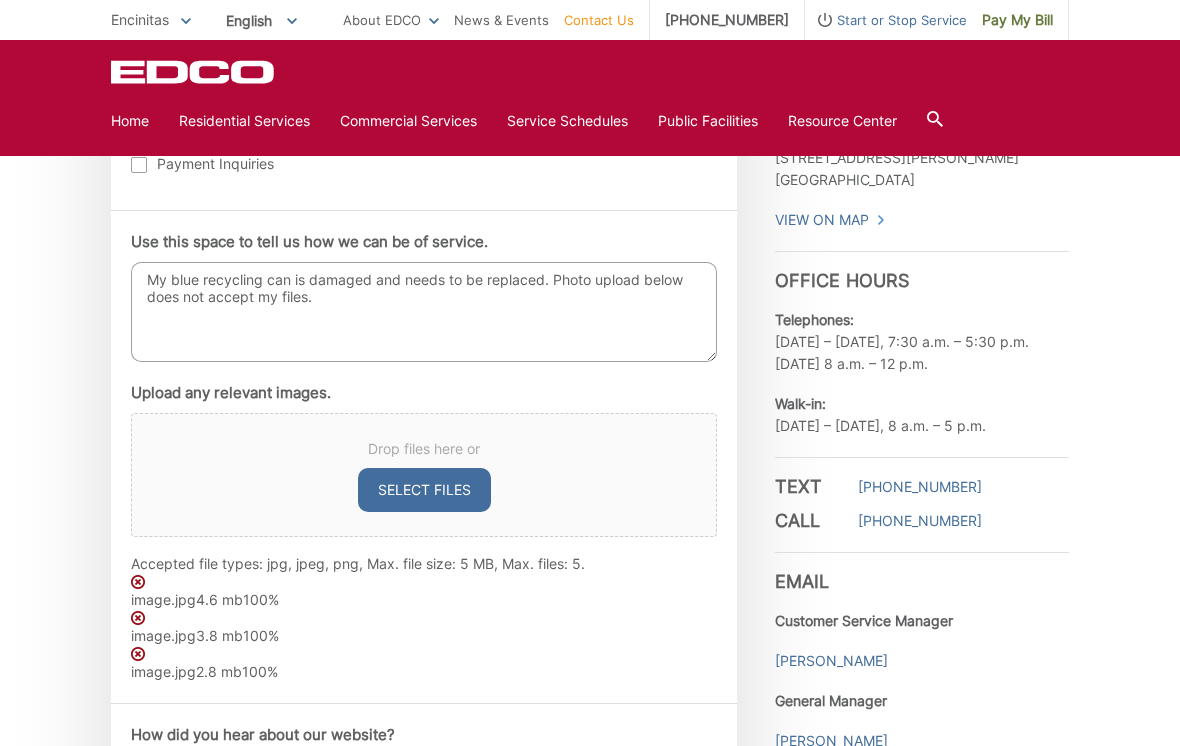 click on "Select files" at bounding box center [424, 490] 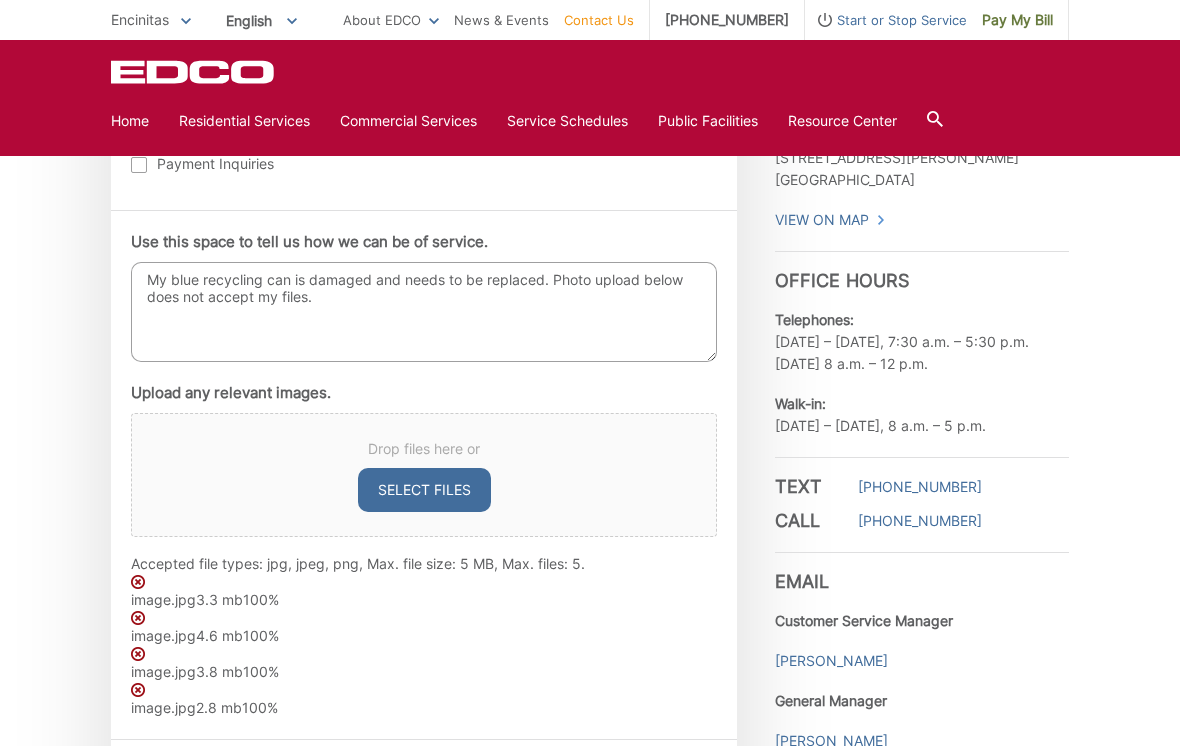 click on "My blue recycling can is damaged and needs to be replaced. Photo upload below does not accept my files." at bounding box center [424, 312] 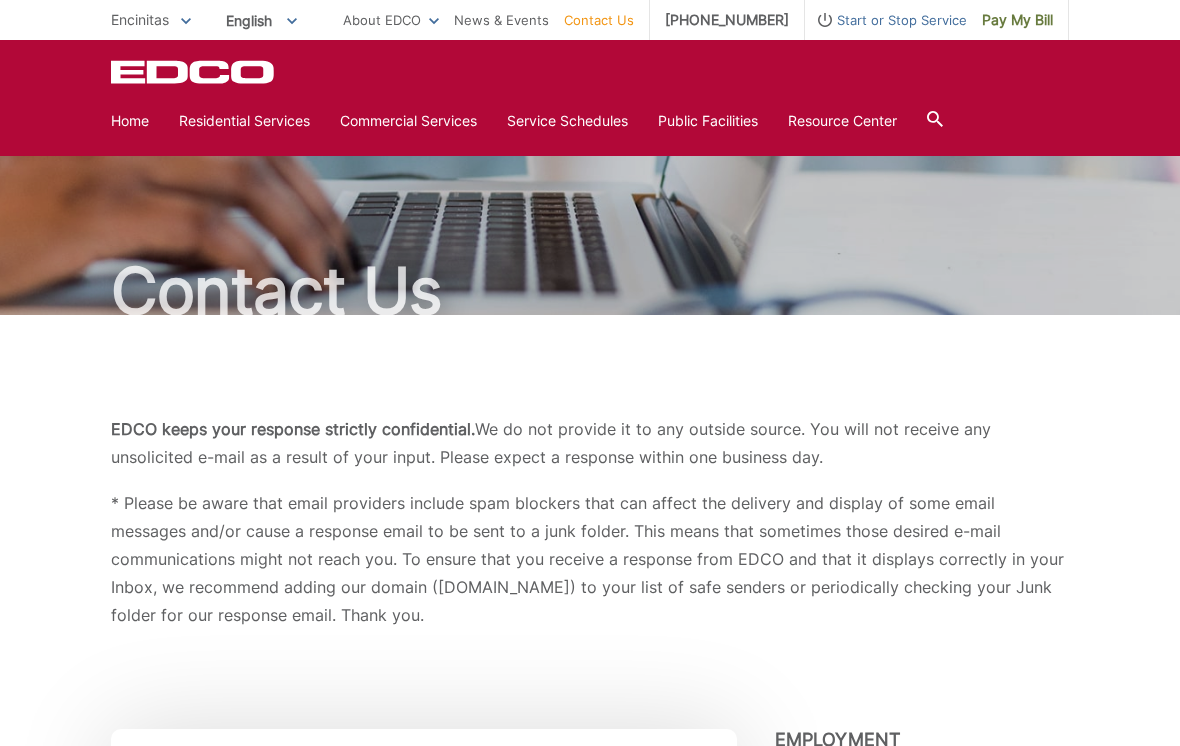 scroll, scrollTop: 0, scrollLeft: 0, axis: both 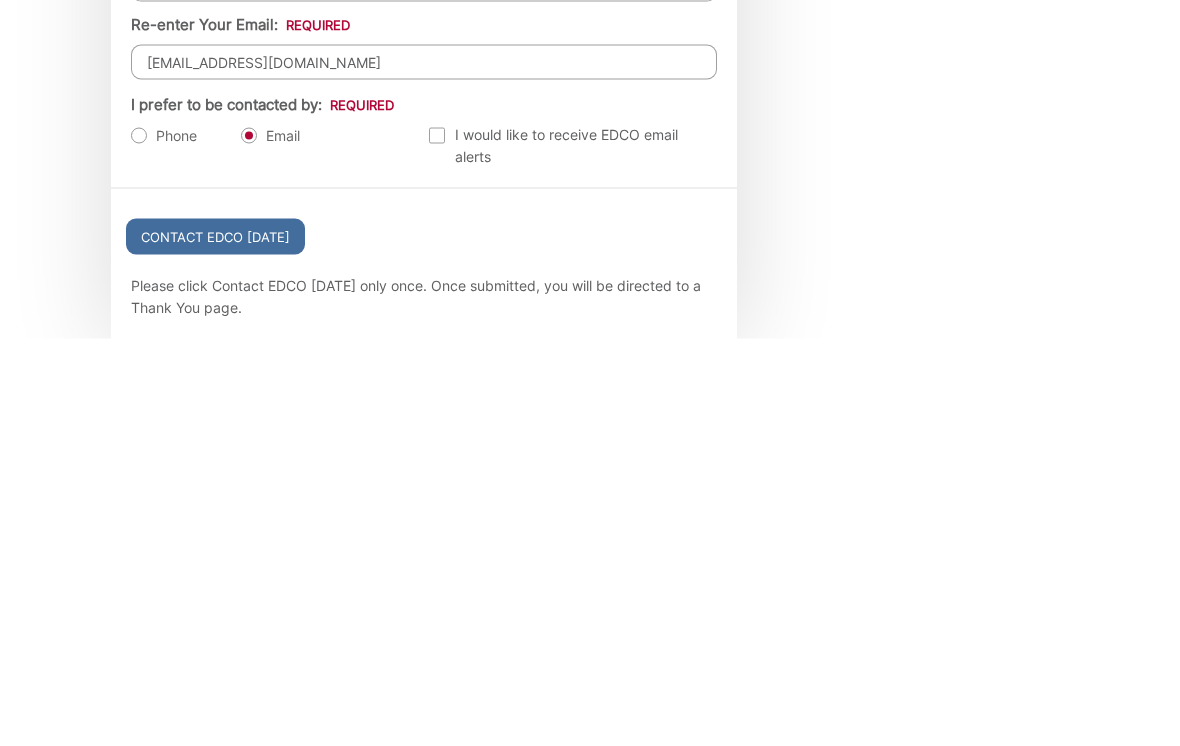 type on "My blue recycling can is damaged and needs to be replaced." 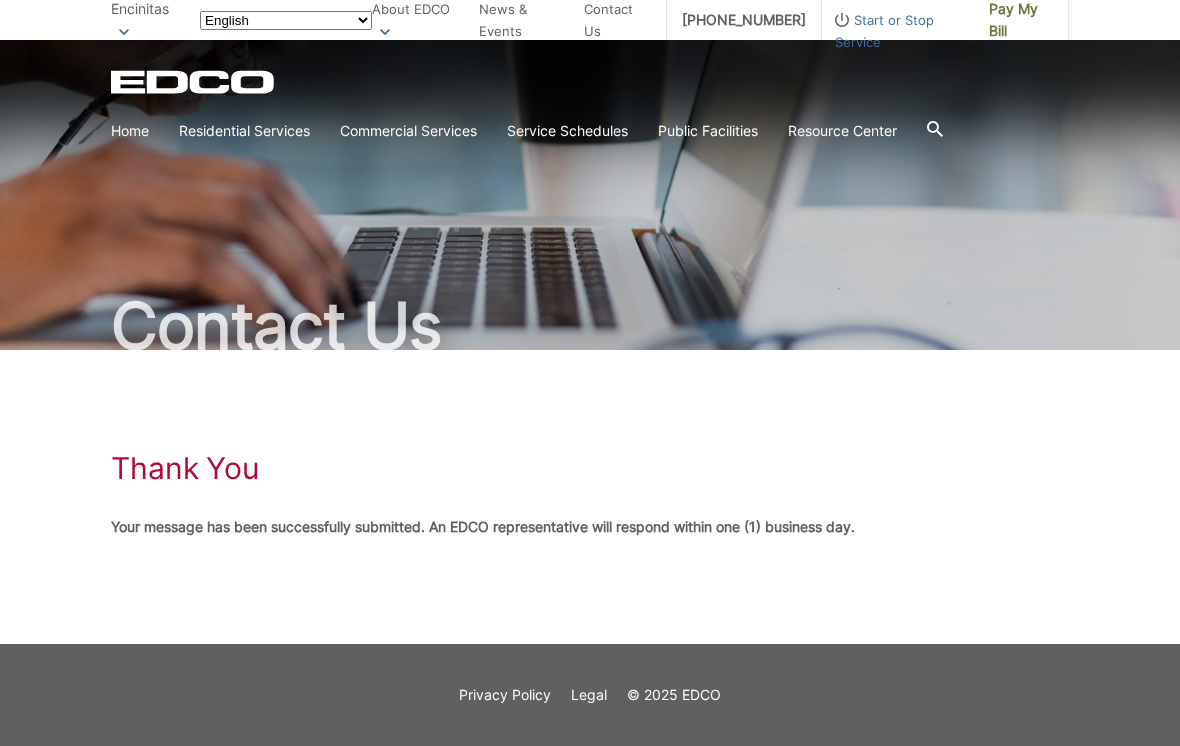 scroll, scrollTop: 0, scrollLeft: 0, axis: both 